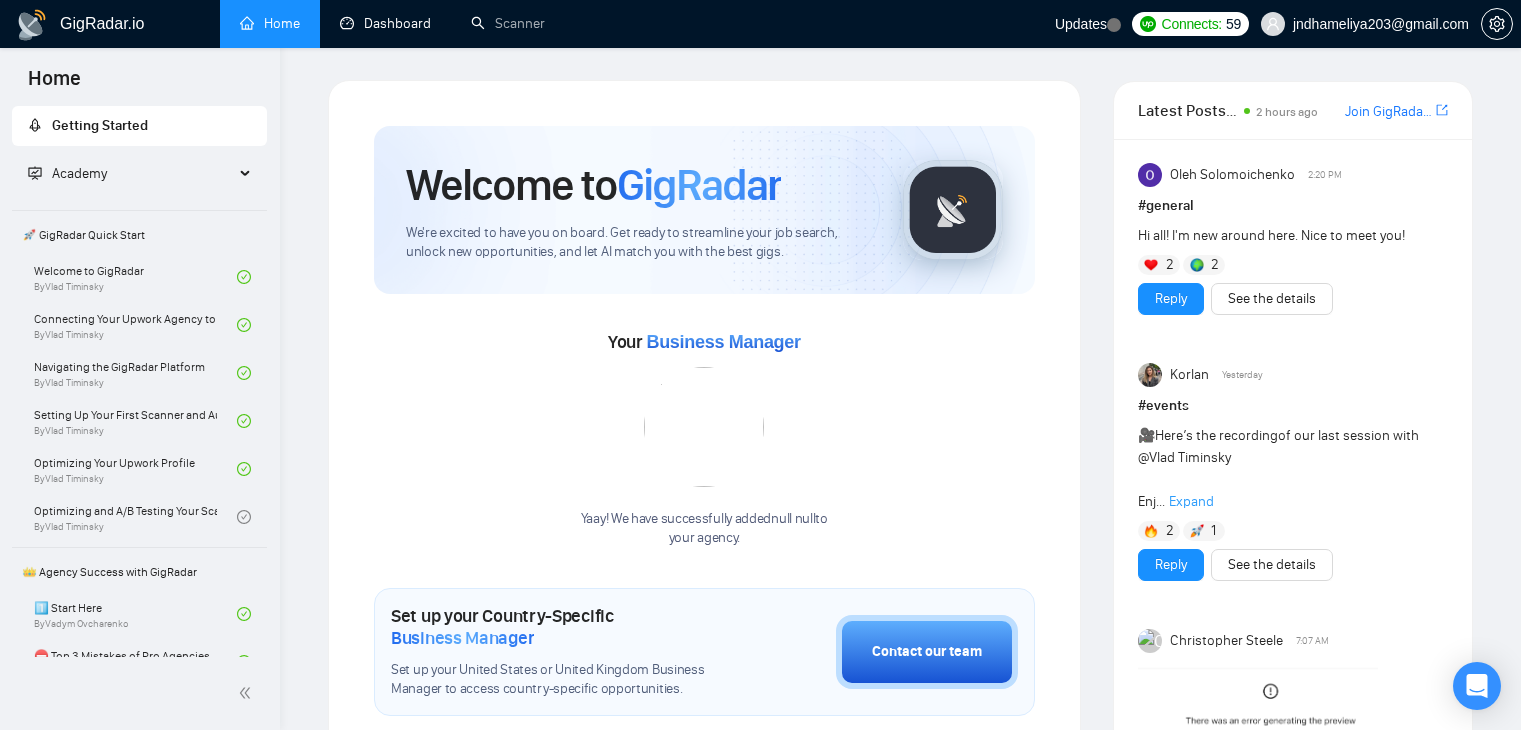 scroll, scrollTop: 0, scrollLeft: 0, axis: both 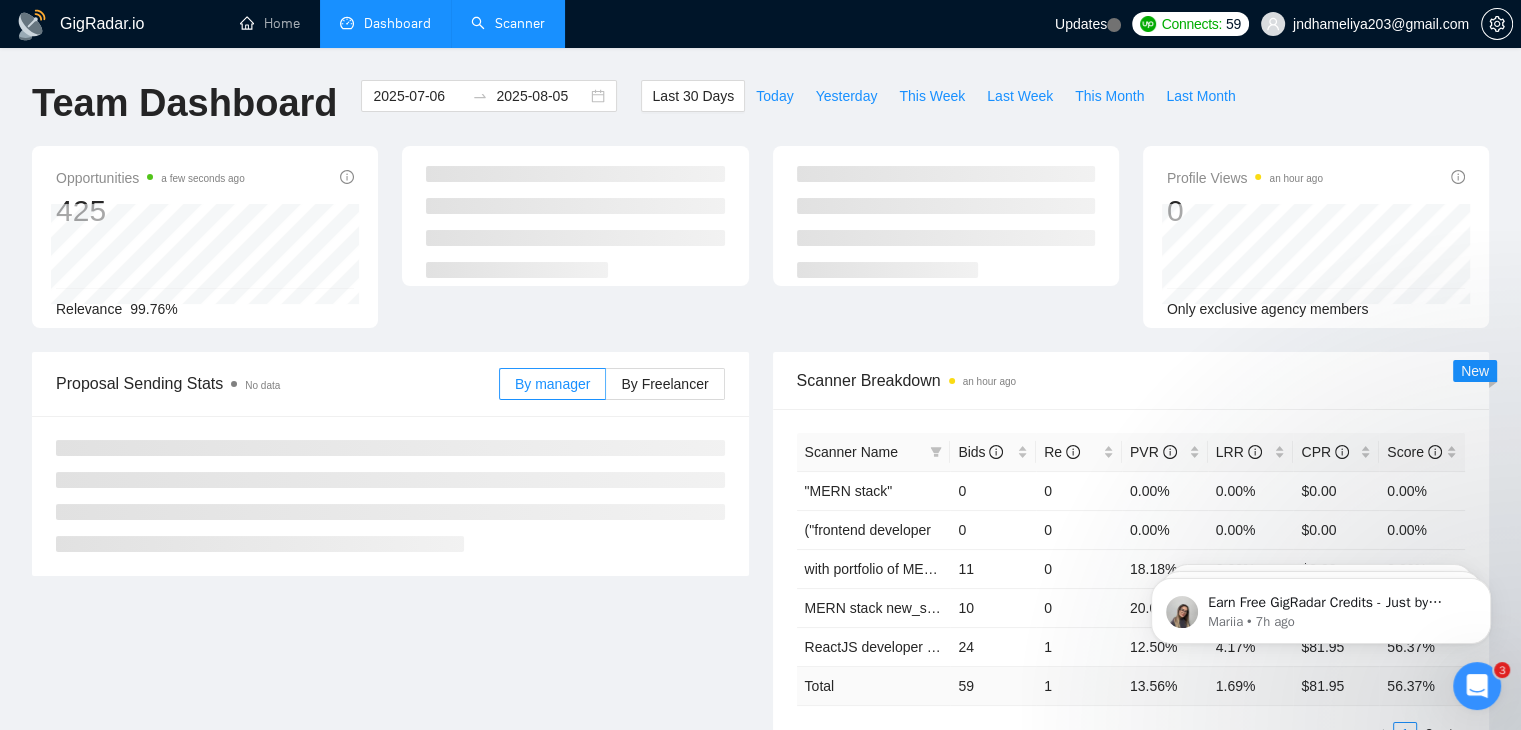 click on "Scanner" at bounding box center (508, 23) 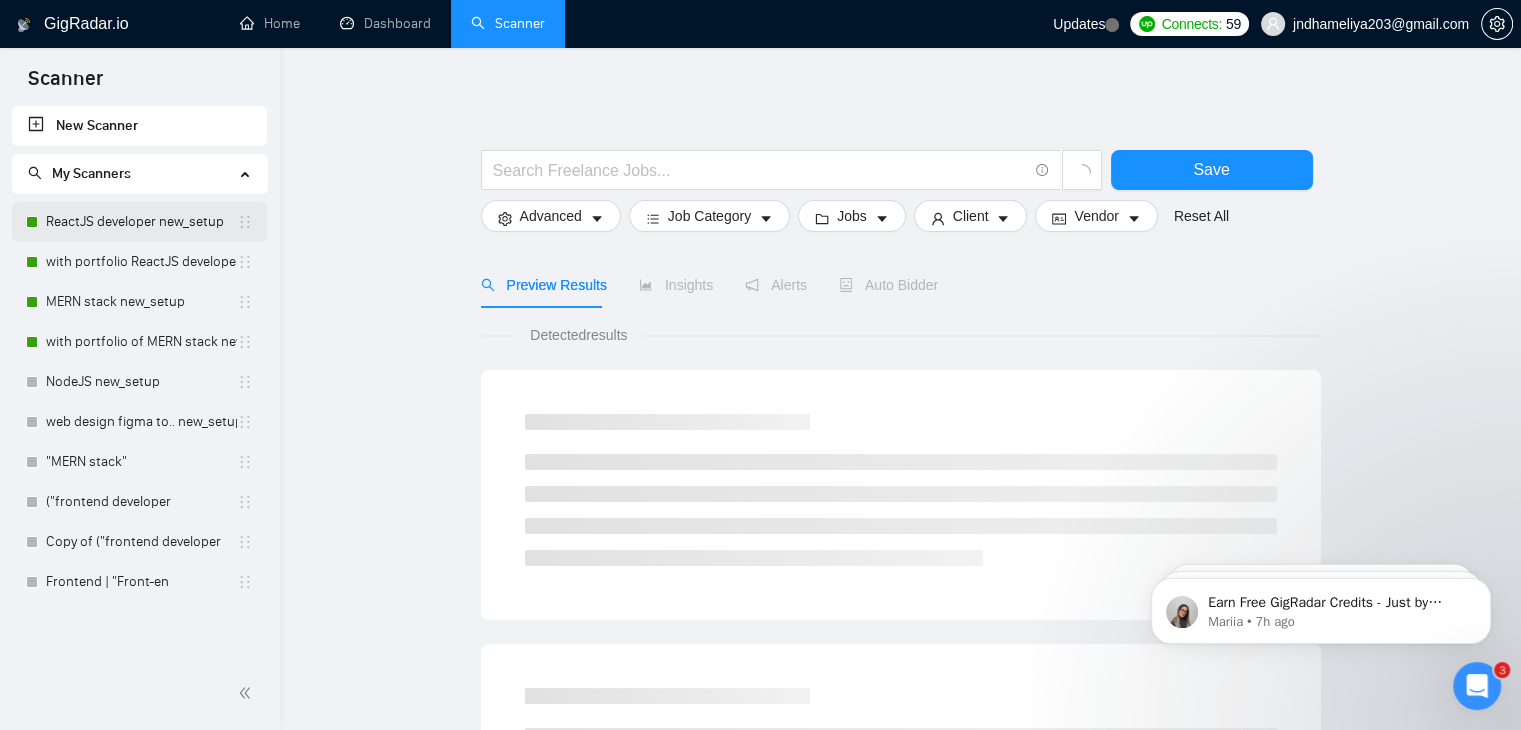 click on "ReactJS developer new_setup" at bounding box center [141, 222] 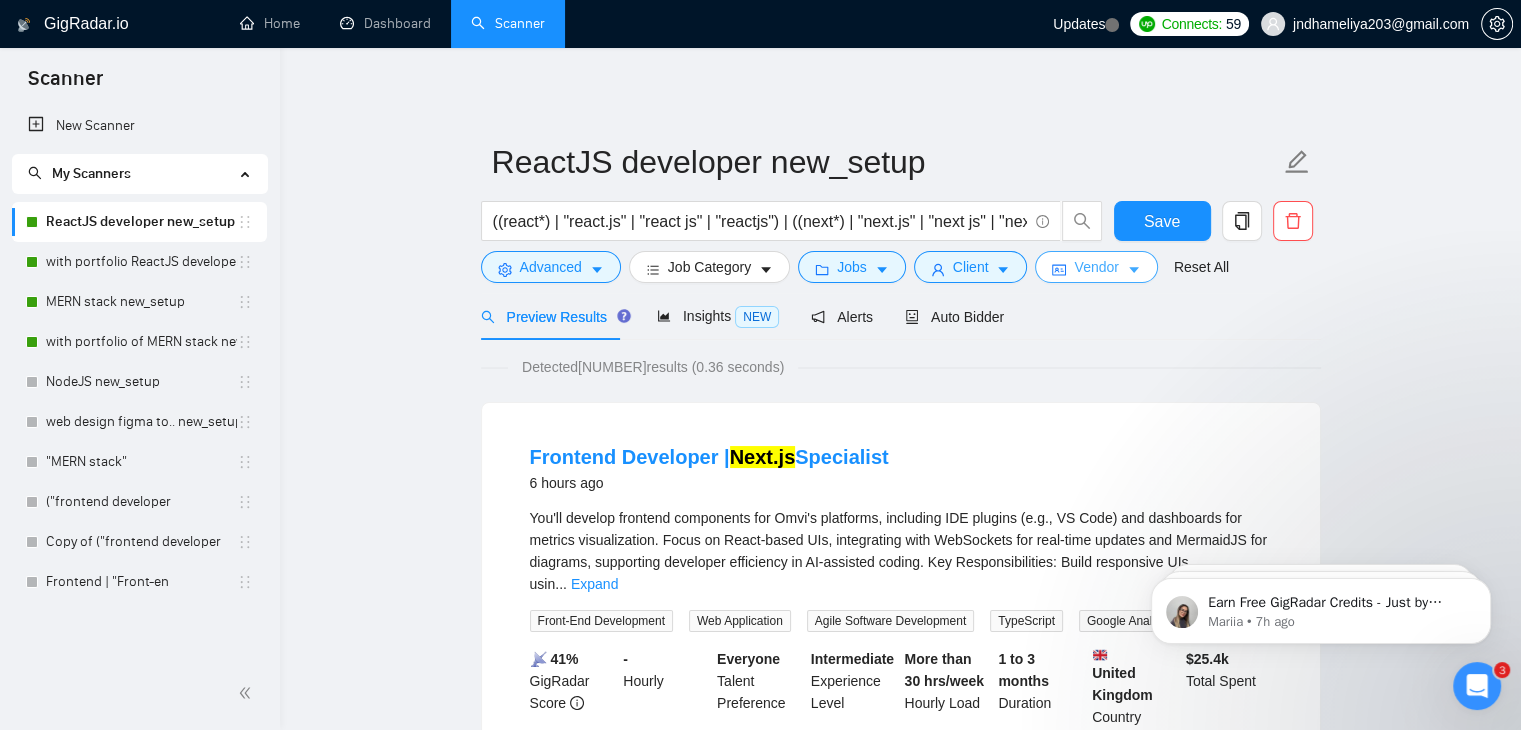 click on "Vendor" at bounding box center [1096, 267] 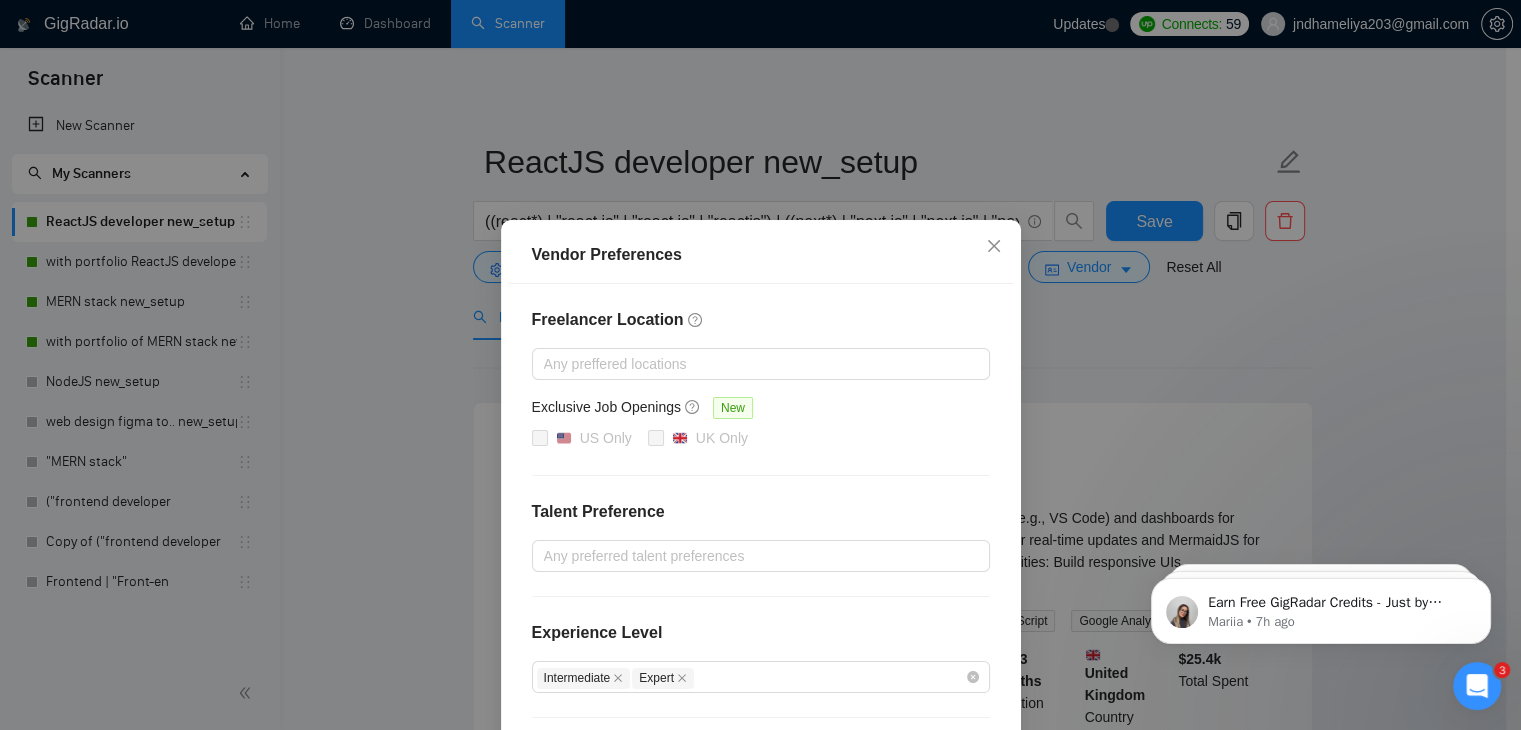 click on "Vendor Preferences Freelancer Location     Any preffered locations Exclusive Job Openings New US Only UK Only Talent Preference   Any preferred talent preferences Experience Level Intermediate Expert   Freelancer's Spoken Languages New   Any preffered languages Reset OK" at bounding box center [760, 365] 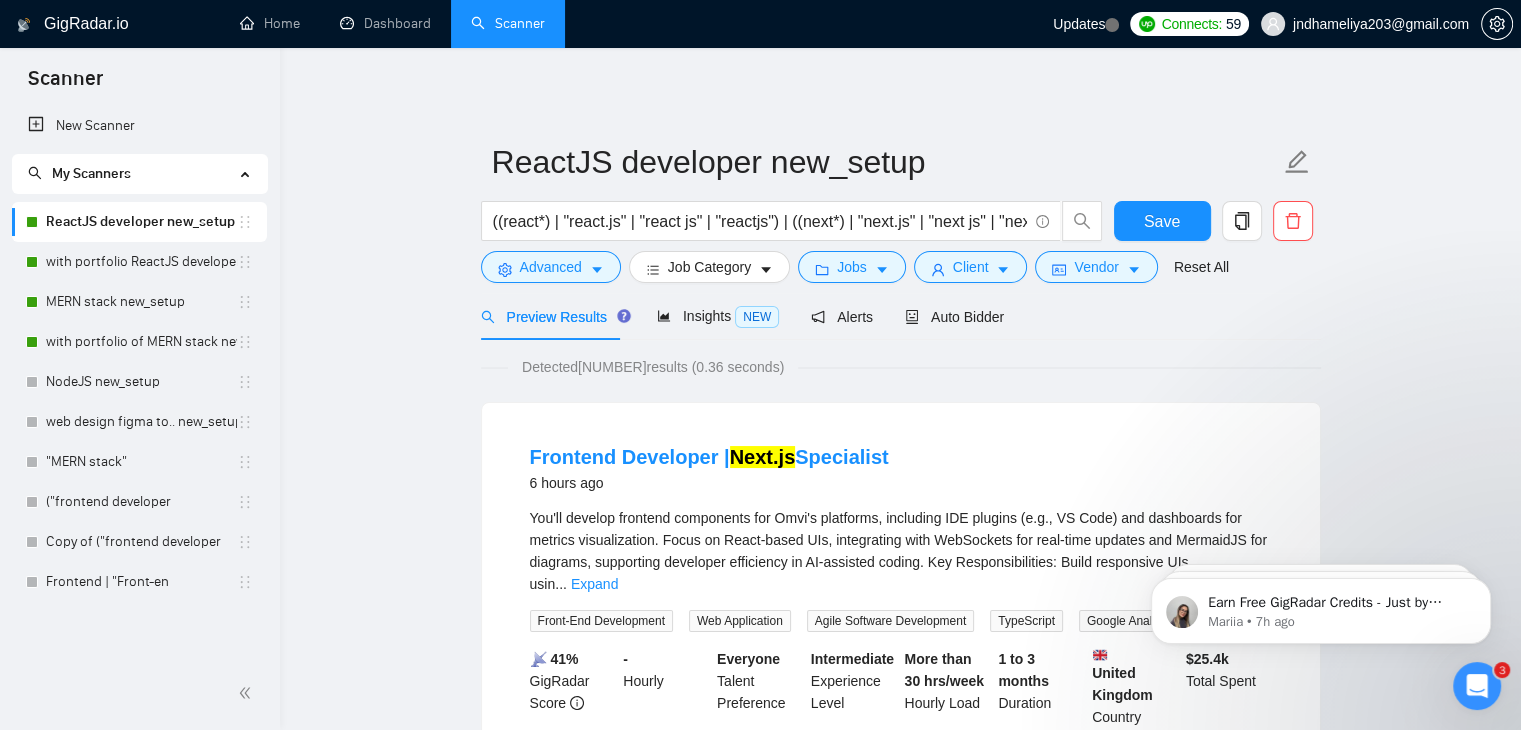 click on "ReactJS developer new_setup ((react*) | "react.js" | "react js" | "reactjs") | ((next*) | "next.js" | "next js" | "nextjs")) | ((typescript*) | "typescript" | "type script")) Save Advanced Job Category Jobs Client Vendor Reset All" at bounding box center (901, 211) 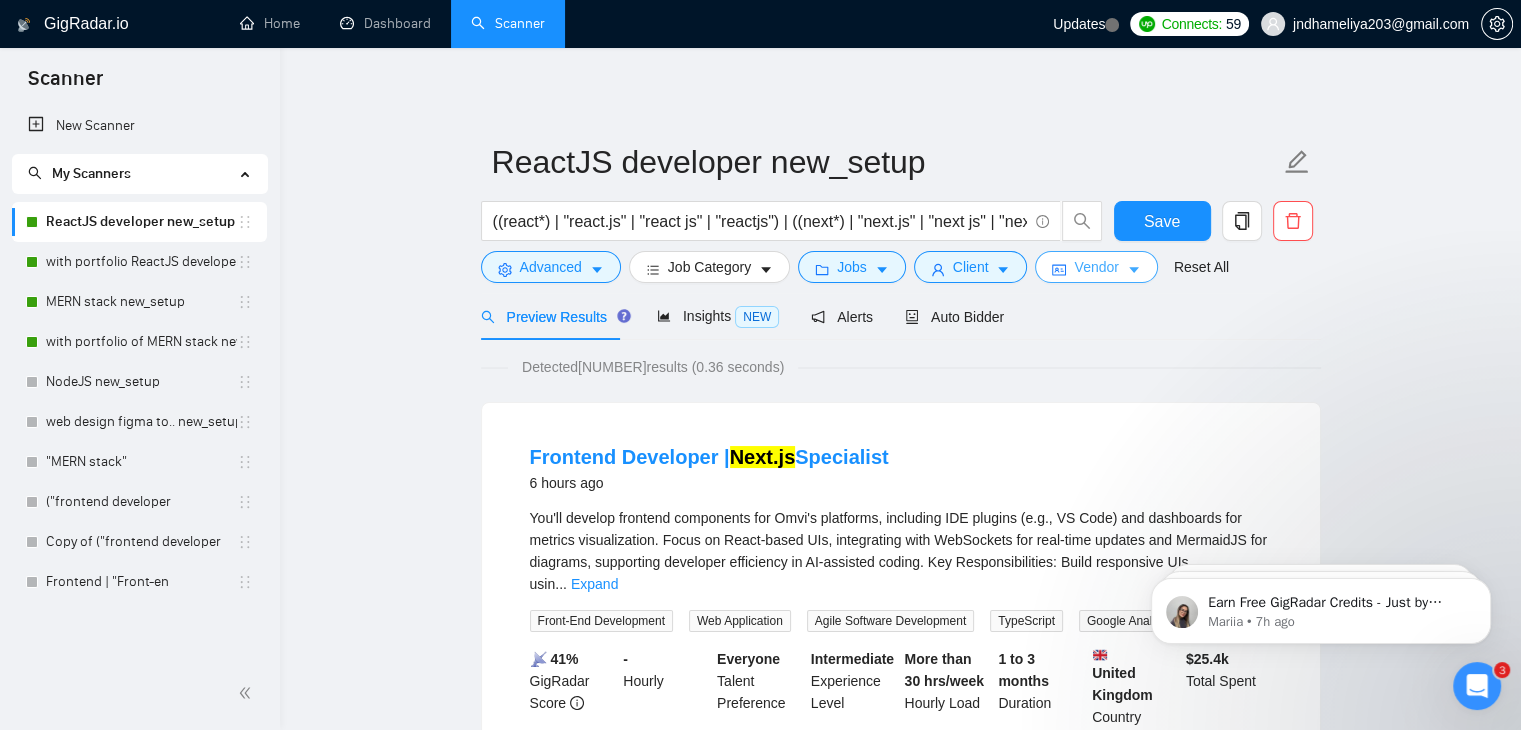 click on "Vendor" at bounding box center [1096, 267] 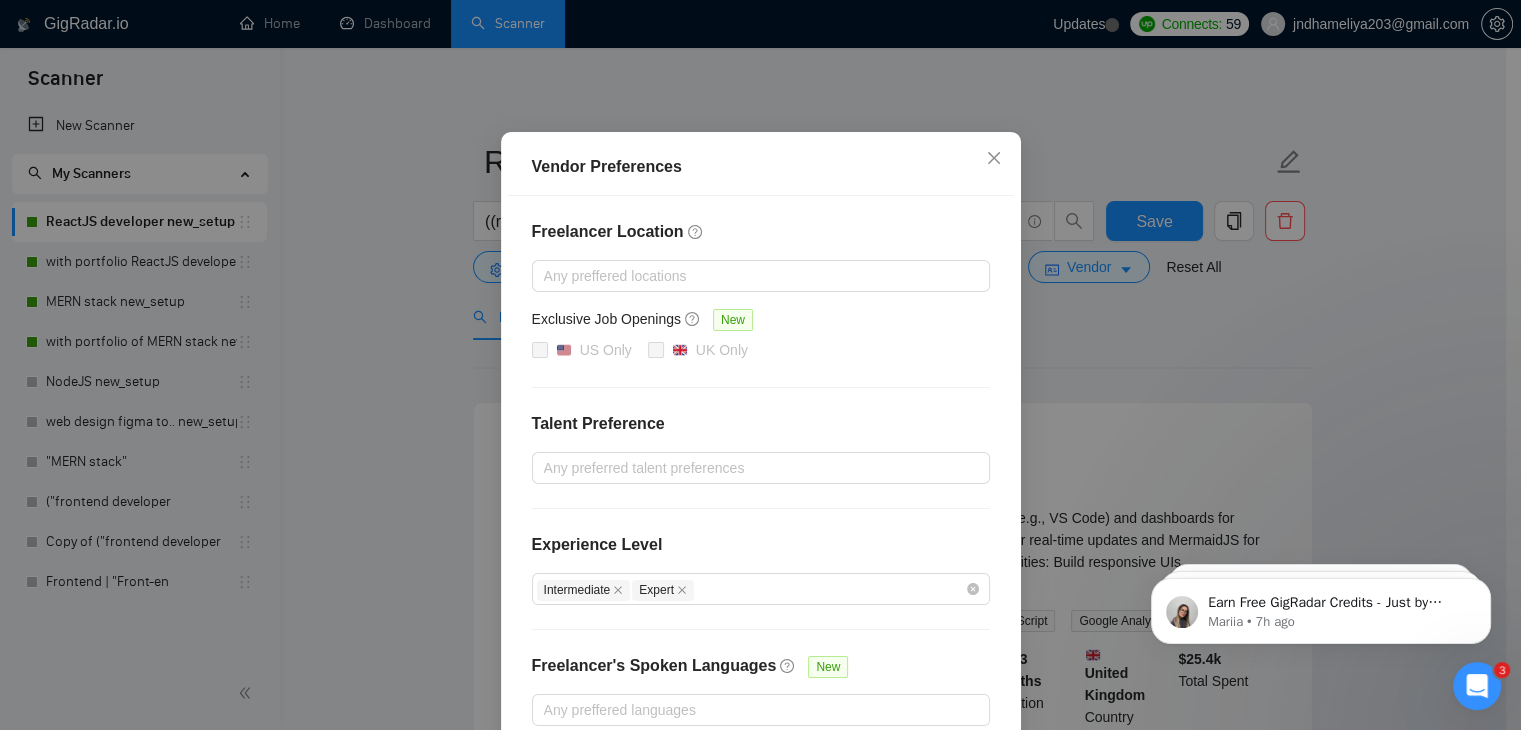 scroll, scrollTop: 92, scrollLeft: 0, axis: vertical 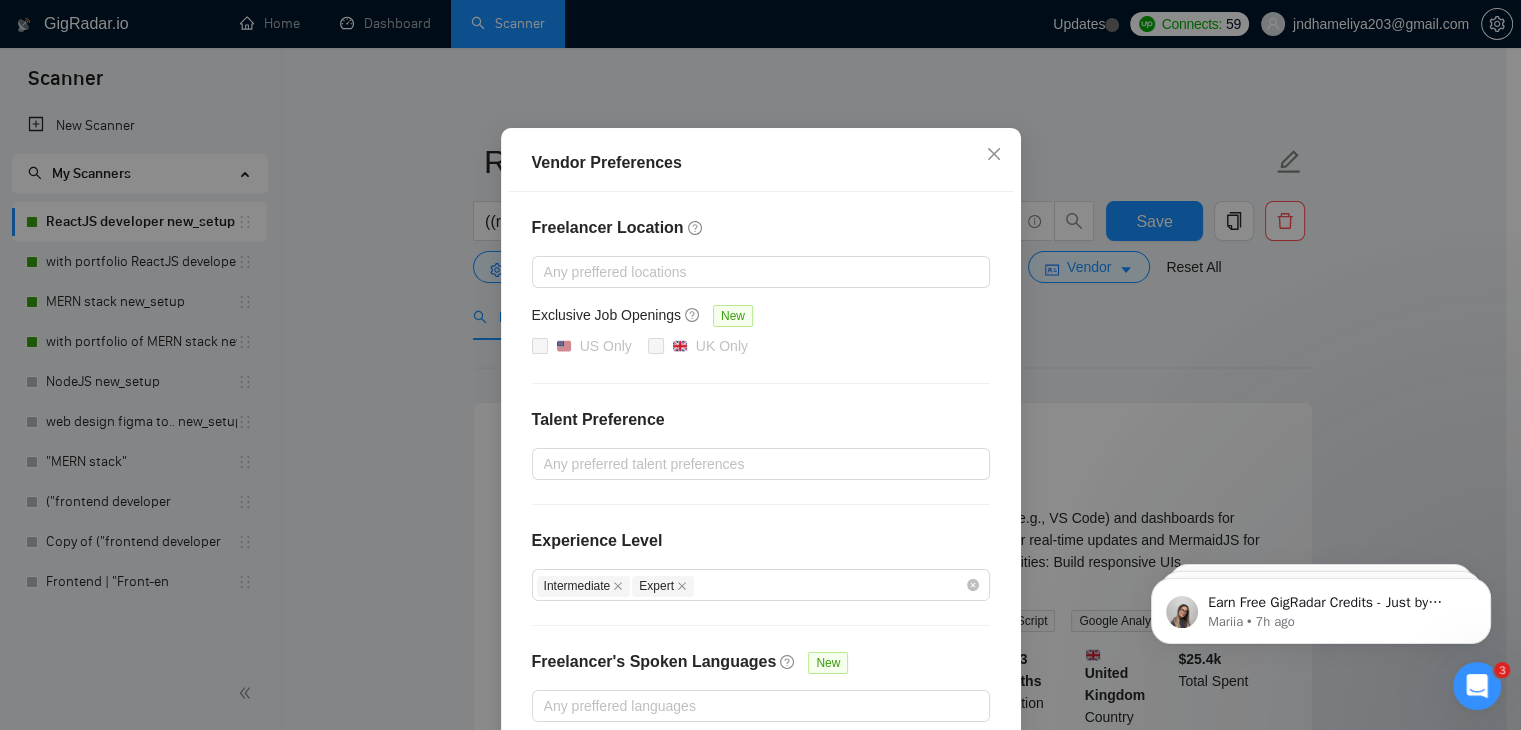 click on "Vendor Preferences Freelancer Location     Any preffered locations Exclusive Job Openings New US Only UK Only Talent Preference   Any preferred talent preferences Experience Level Intermediate Expert   Freelancer's Spoken Languages New   Any preffered languages Reset OK" at bounding box center (760, 365) 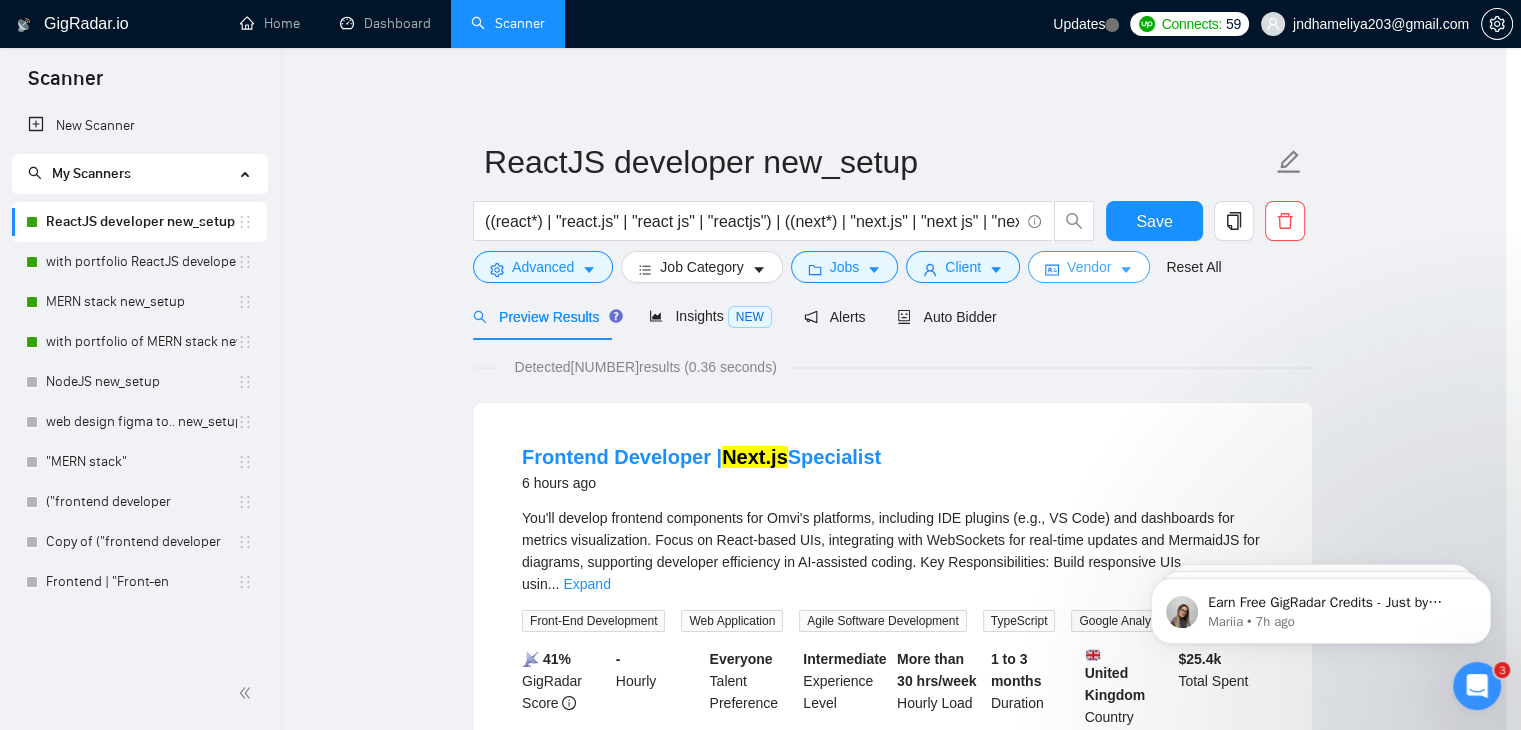scroll, scrollTop: 0, scrollLeft: 0, axis: both 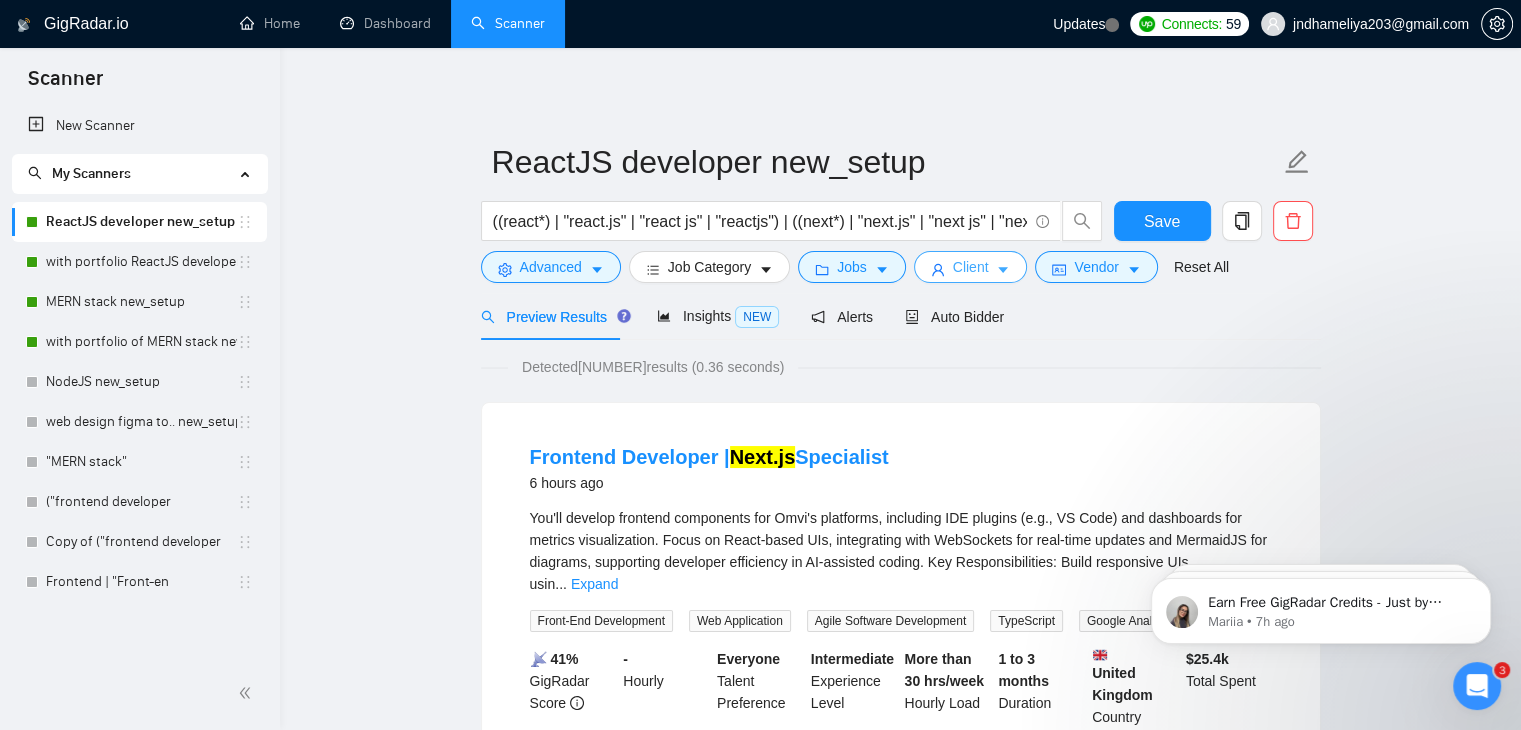 click on "Client" at bounding box center (971, 267) 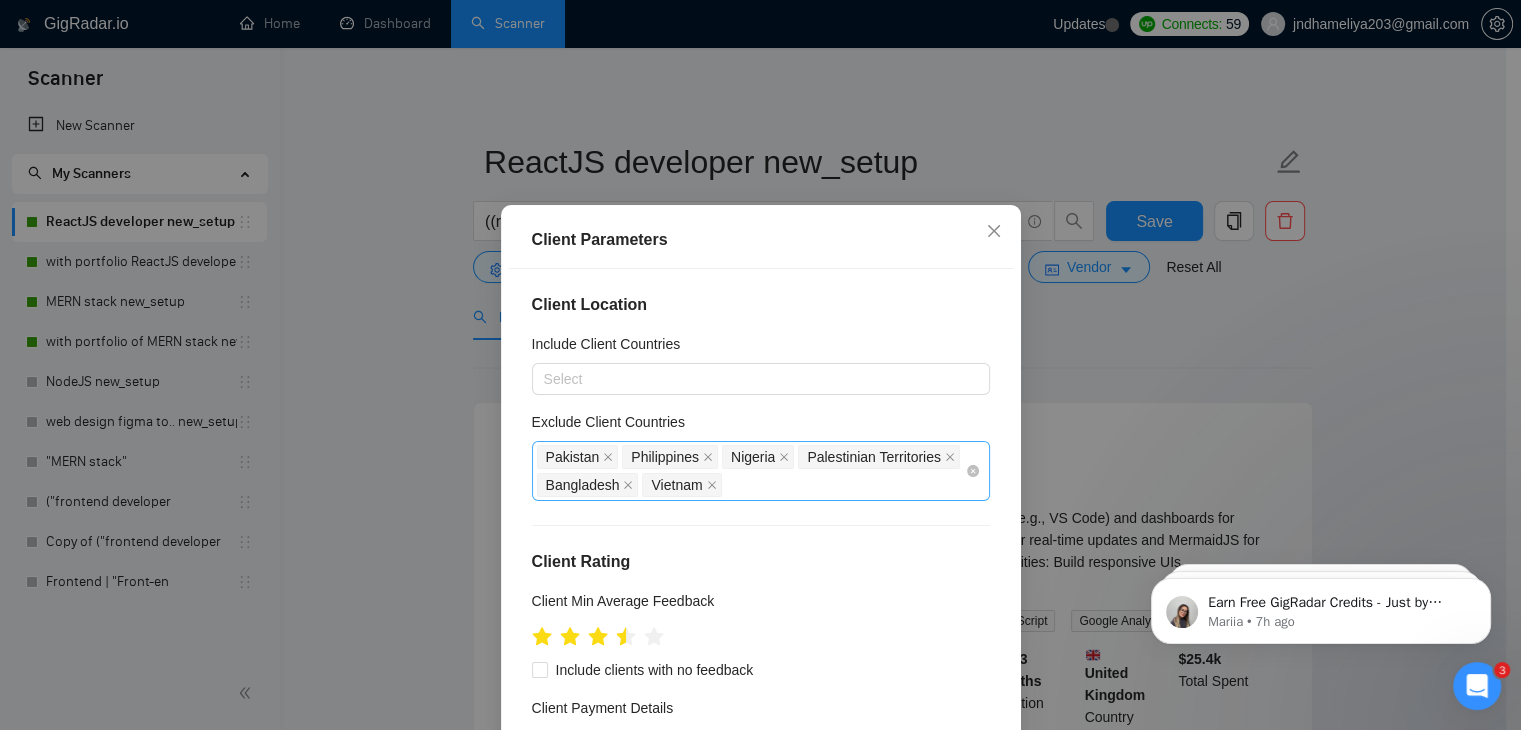 click on "[COUNTRY] [COUNTRY] [COUNTRY] [COUNTRY] [COUNTRY] [COUNTRY] [COUNTRY]" at bounding box center (751, 471) 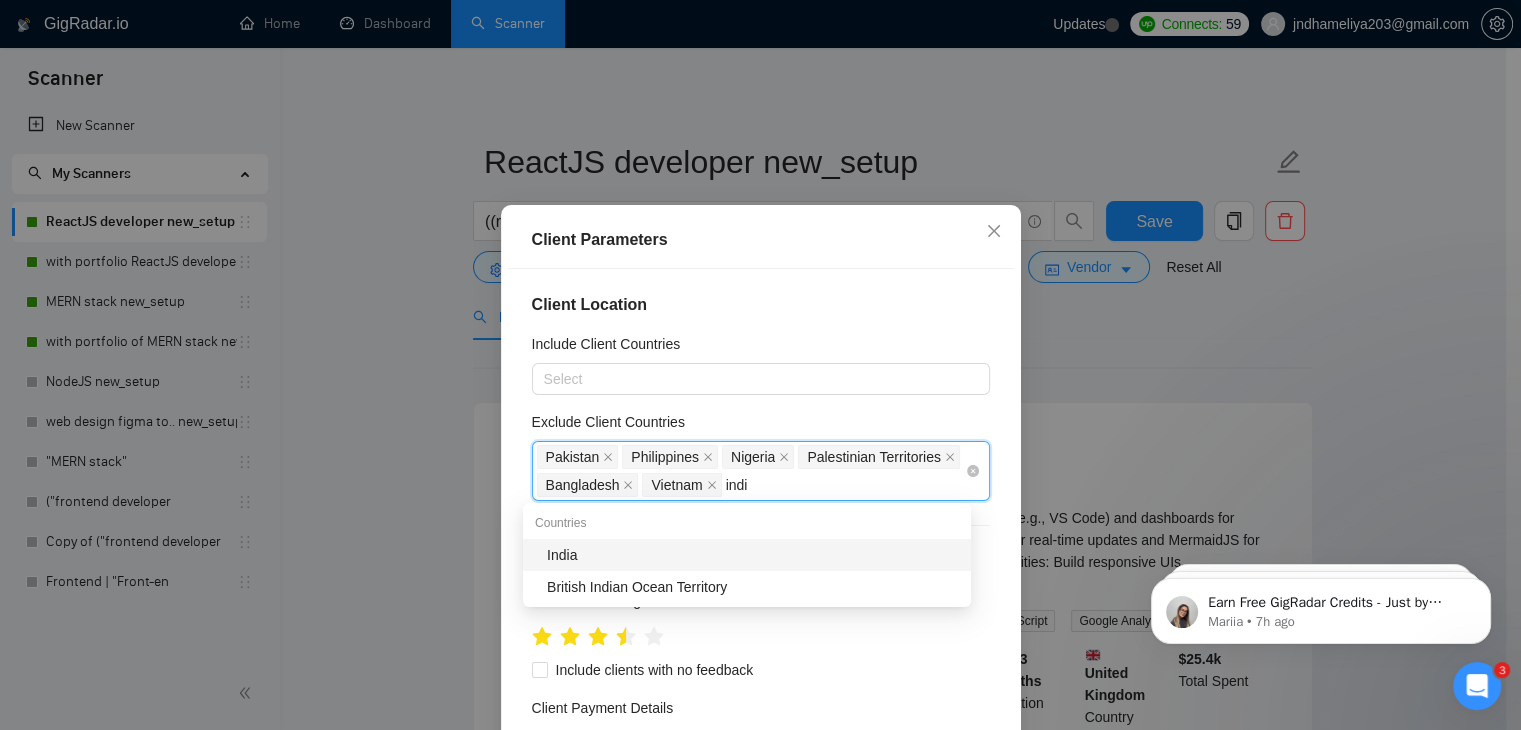 type on "[COUNTRY]" 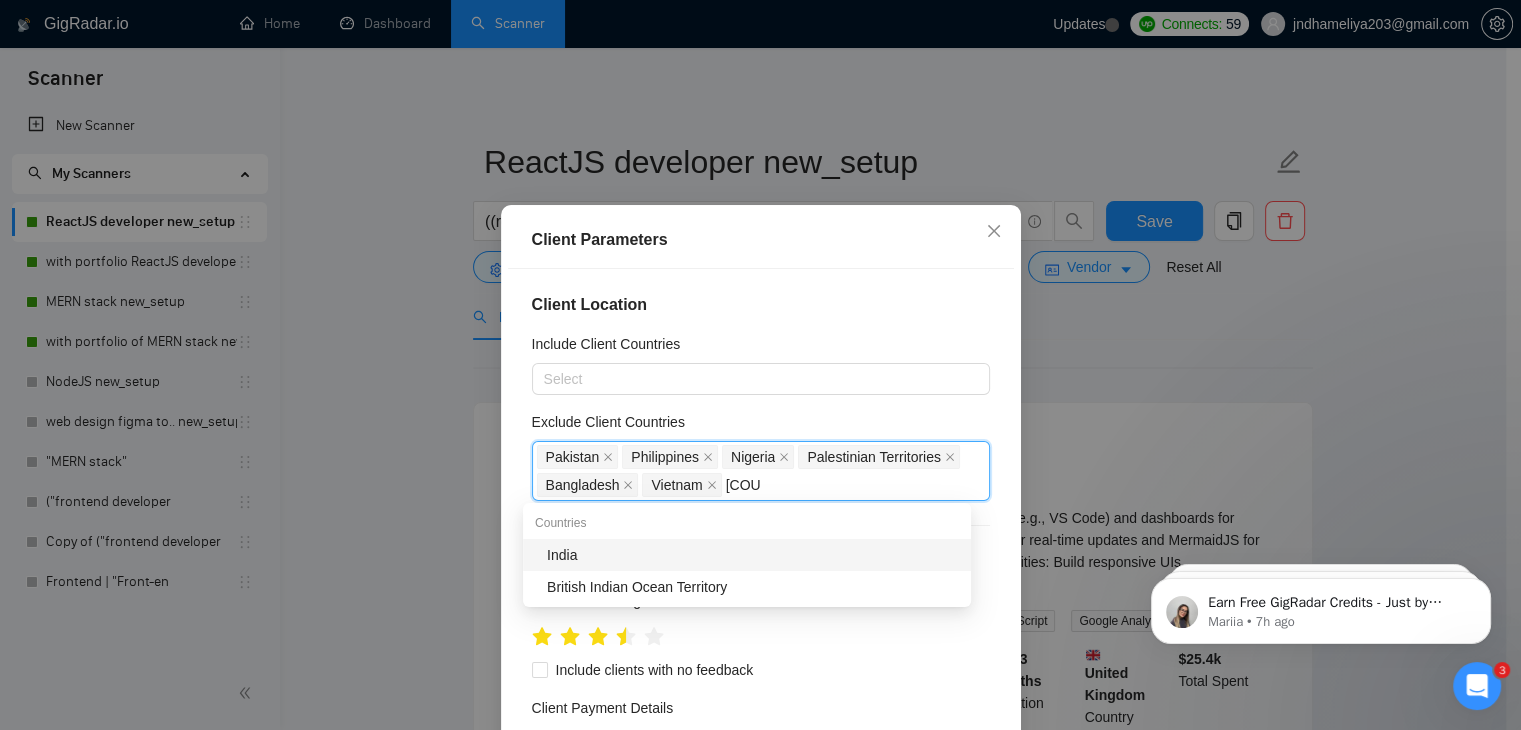 click on "India" at bounding box center [753, 555] 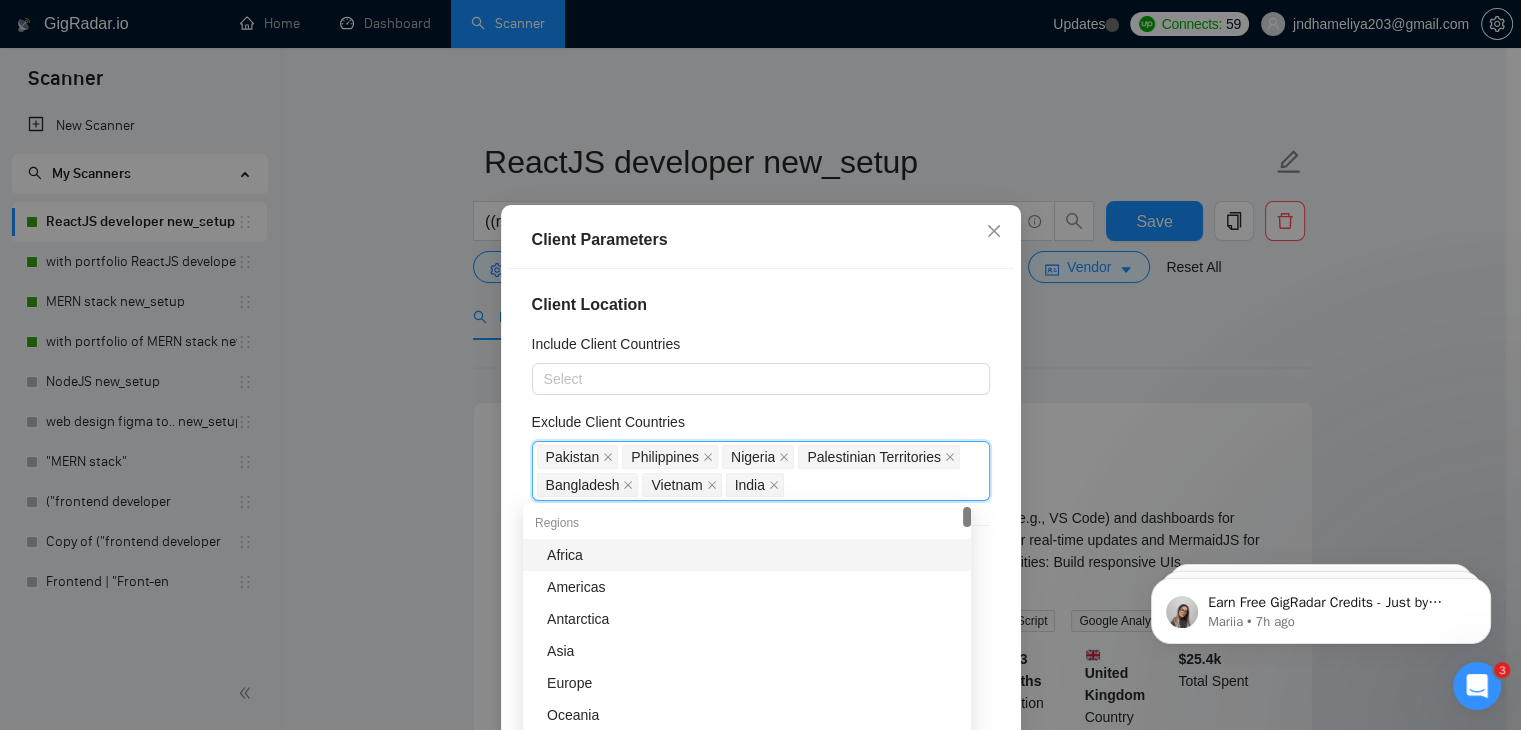 scroll, scrollTop: 34, scrollLeft: 0, axis: vertical 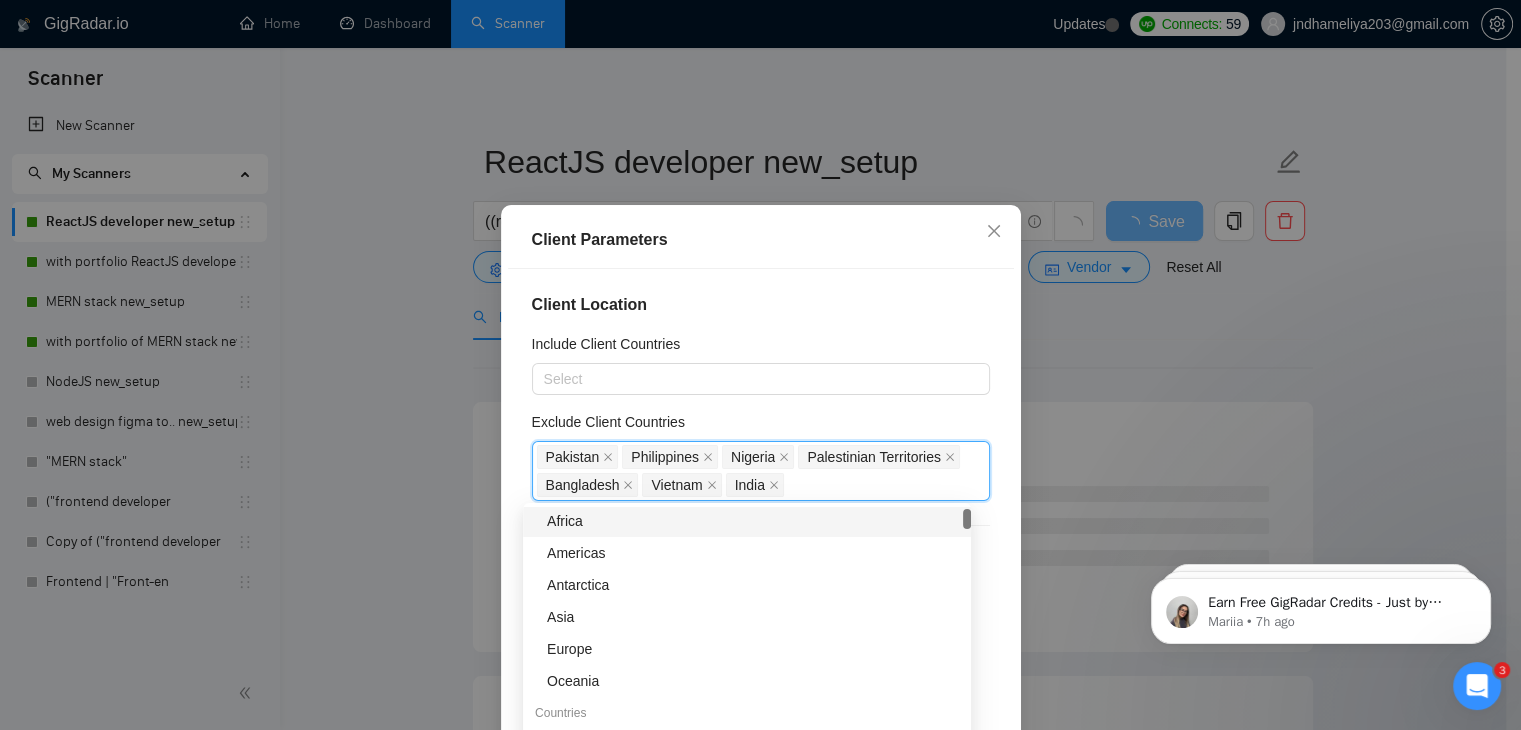 click on "Exclude Client Countries" at bounding box center [761, 426] 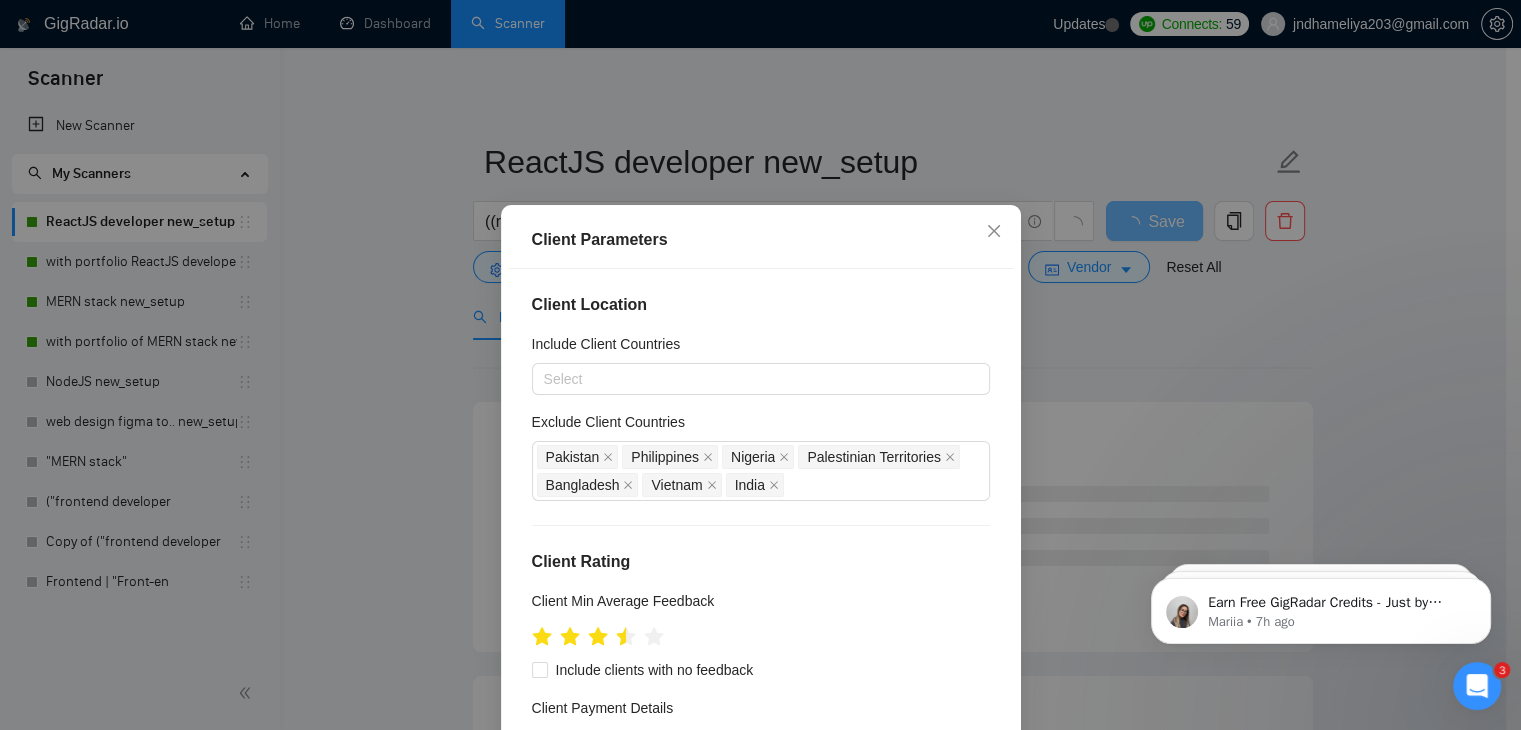click on "Exclude Client Countries" at bounding box center [761, 426] 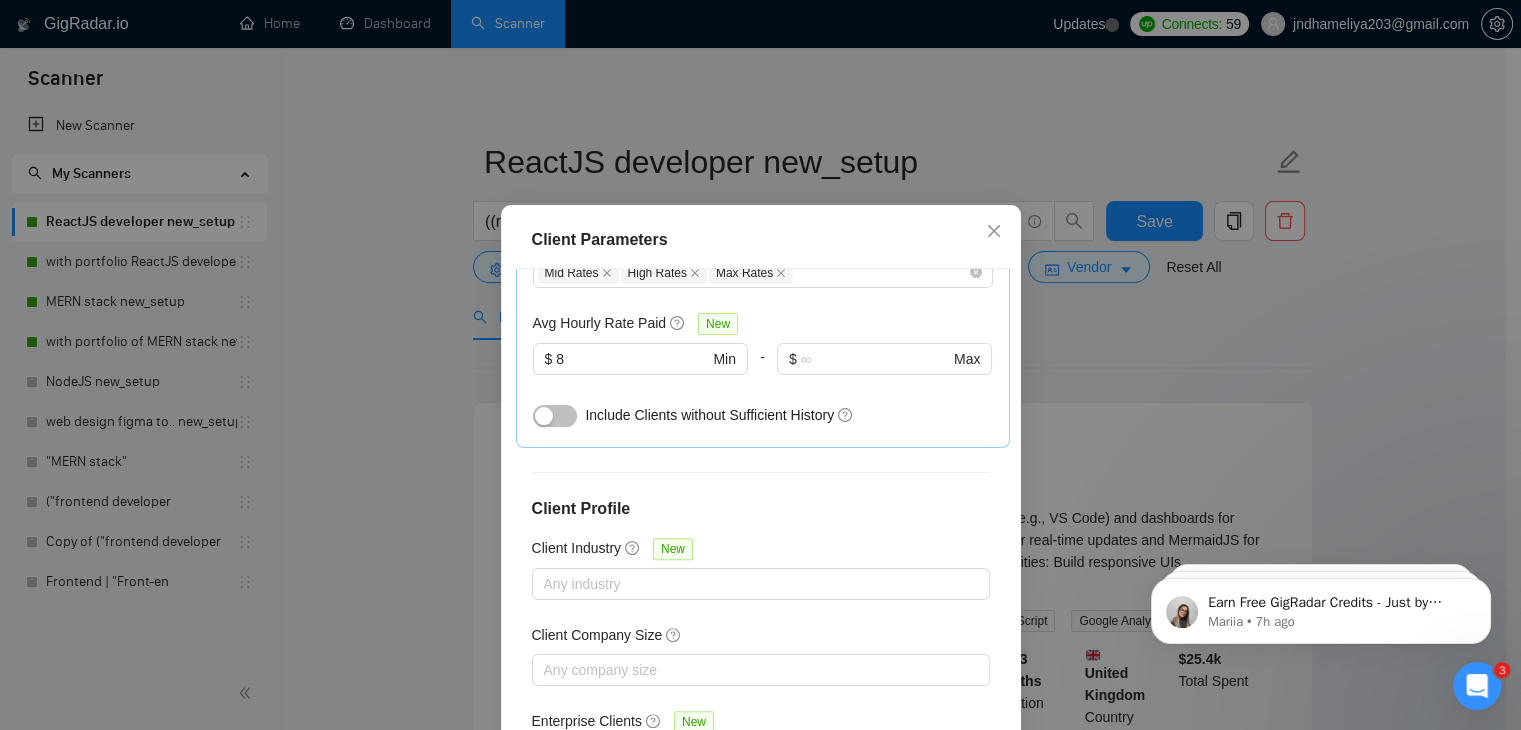 scroll, scrollTop: 764, scrollLeft: 0, axis: vertical 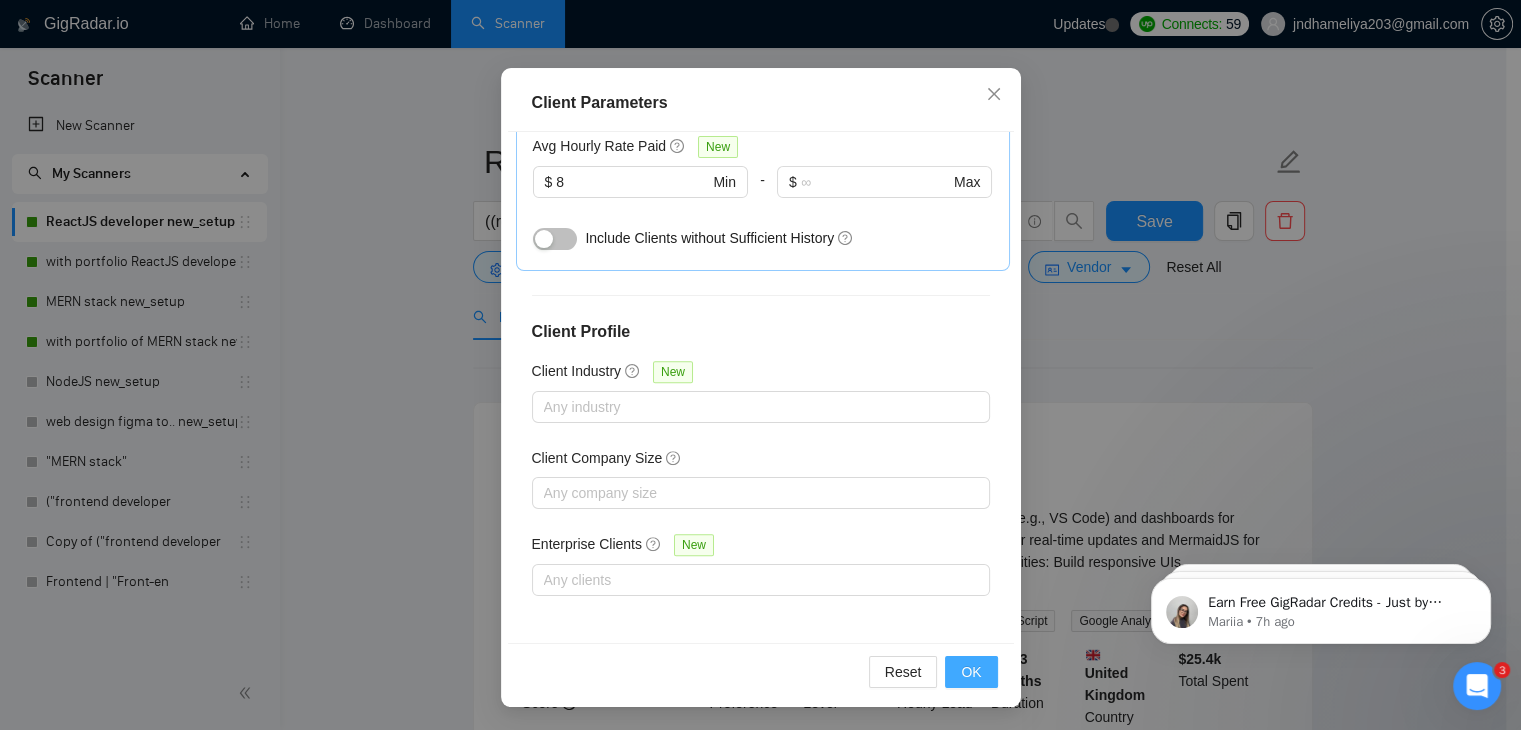 click on "OK" at bounding box center (971, 672) 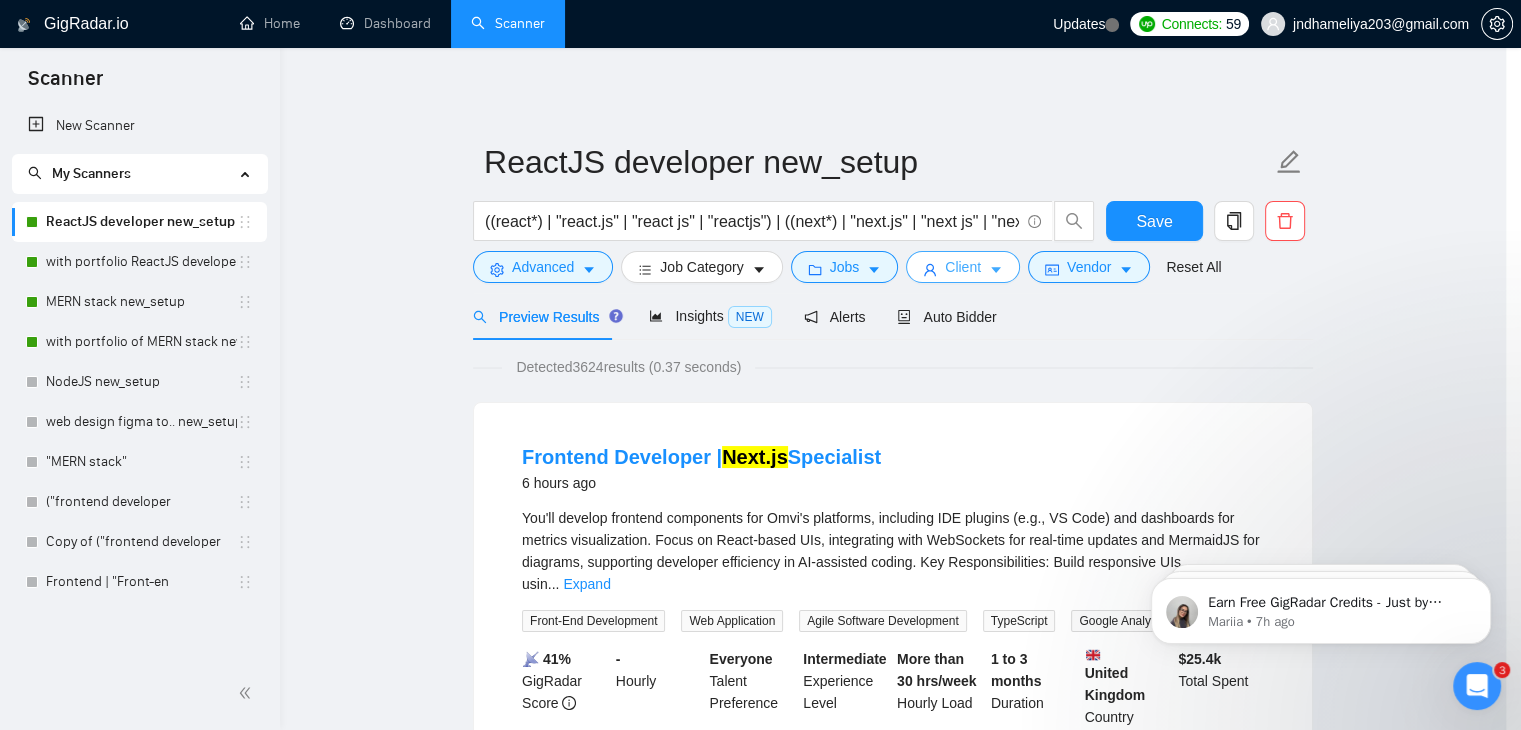 scroll, scrollTop: 0, scrollLeft: 0, axis: both 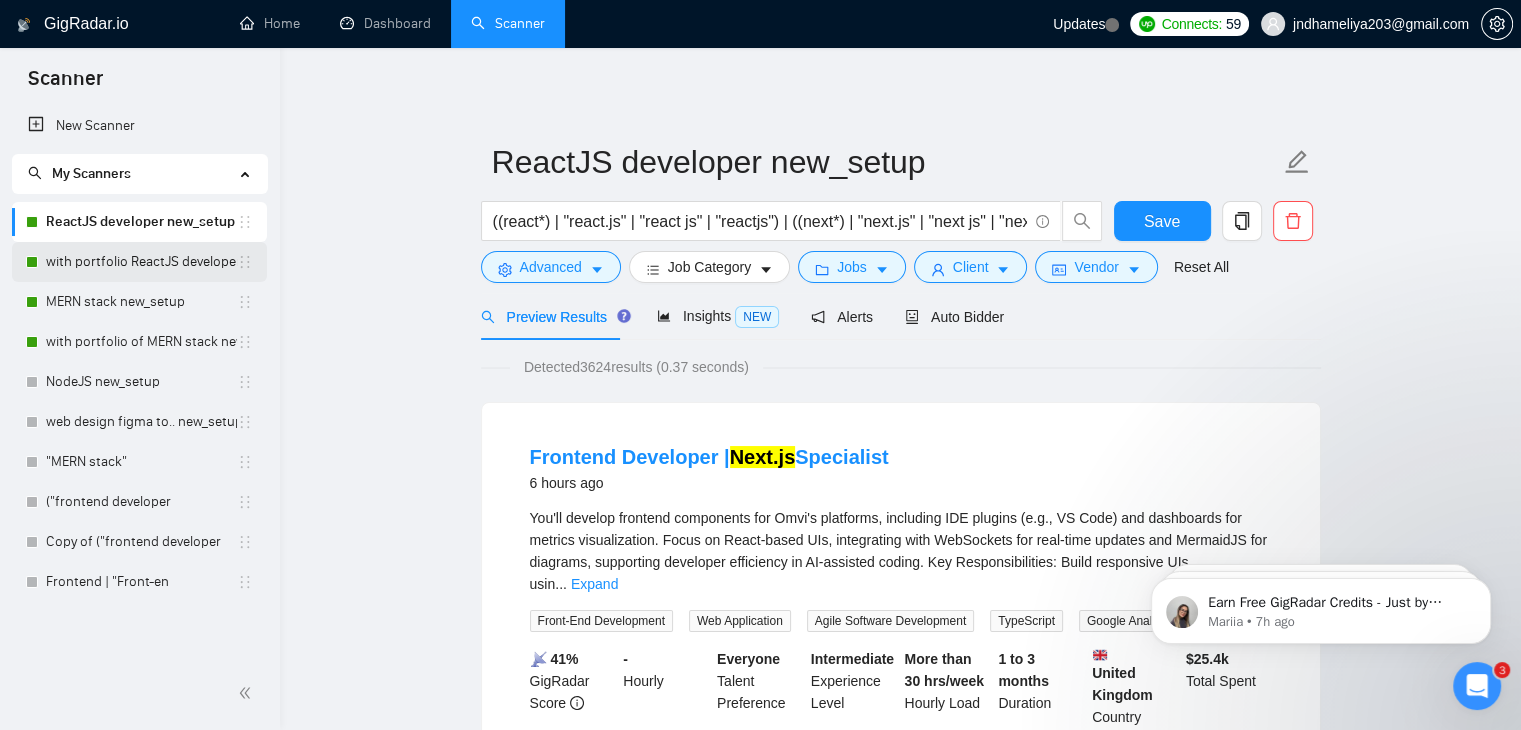 click on "with portfolio ReactJS developer new_setup" at bounding box center (141, 262) 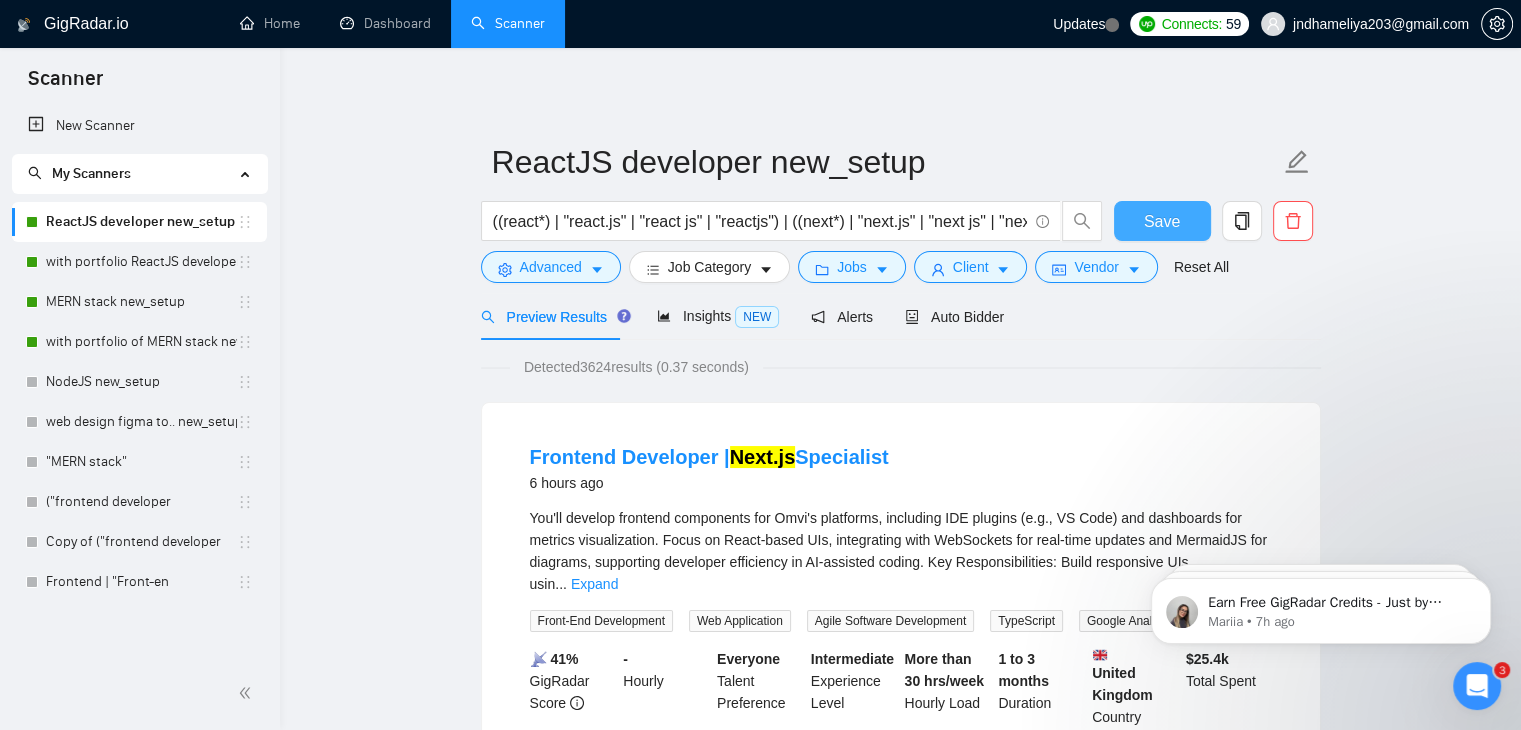 click on "Save" at bounding box center (1162, 221) 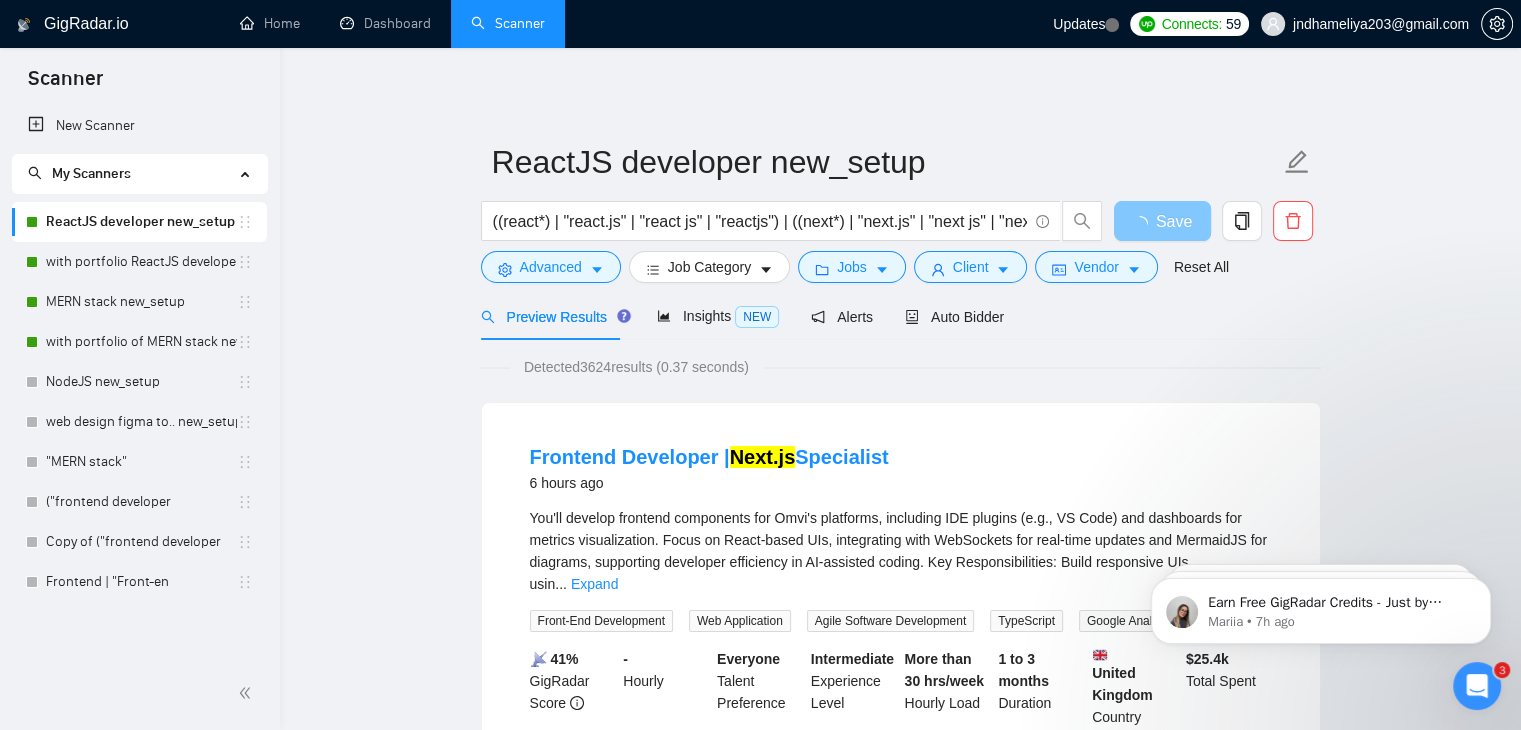 type 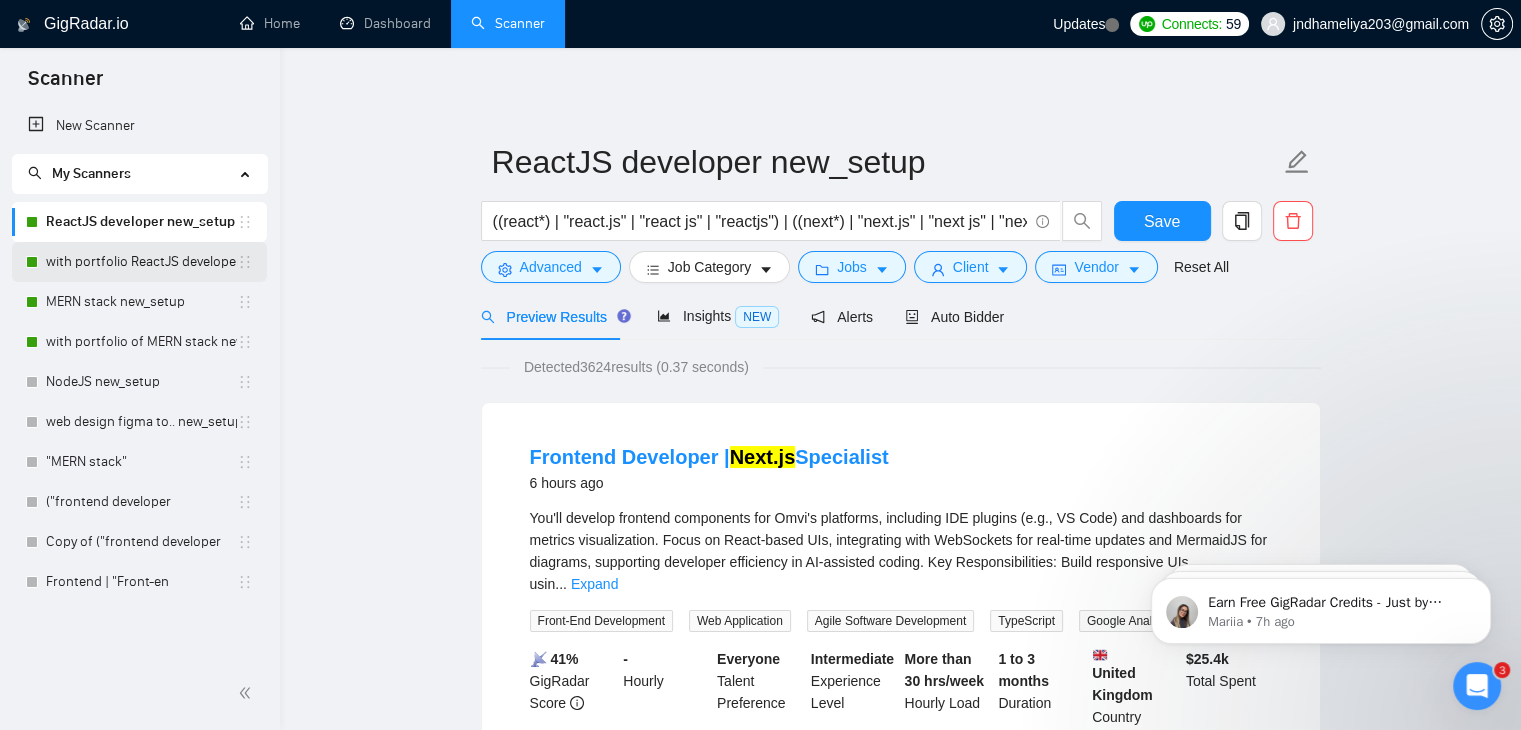 click on "with portfolio ReactJS developer new_setup" at bounding box center (141, 262) 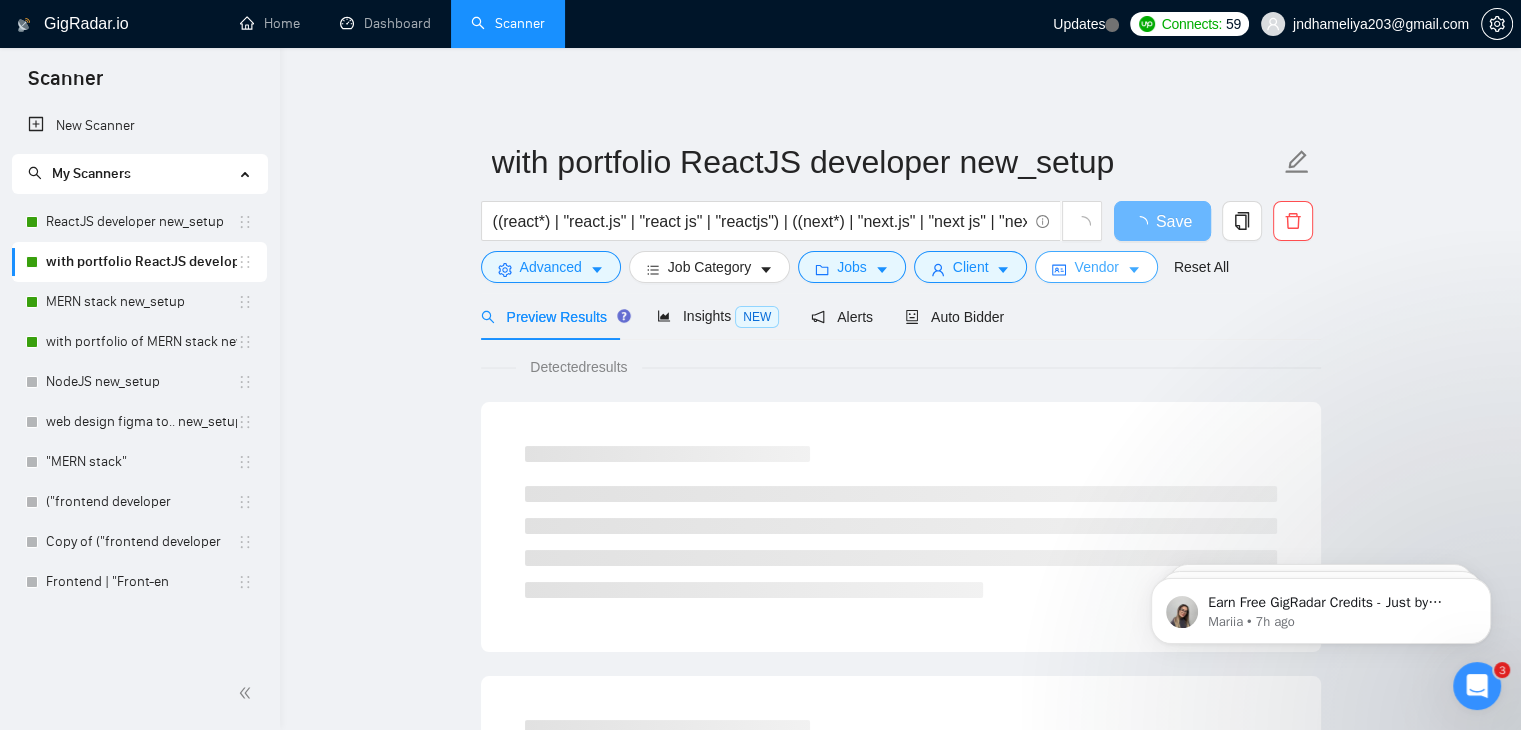 click on "Vendor" at bounding box center (1096, 267) 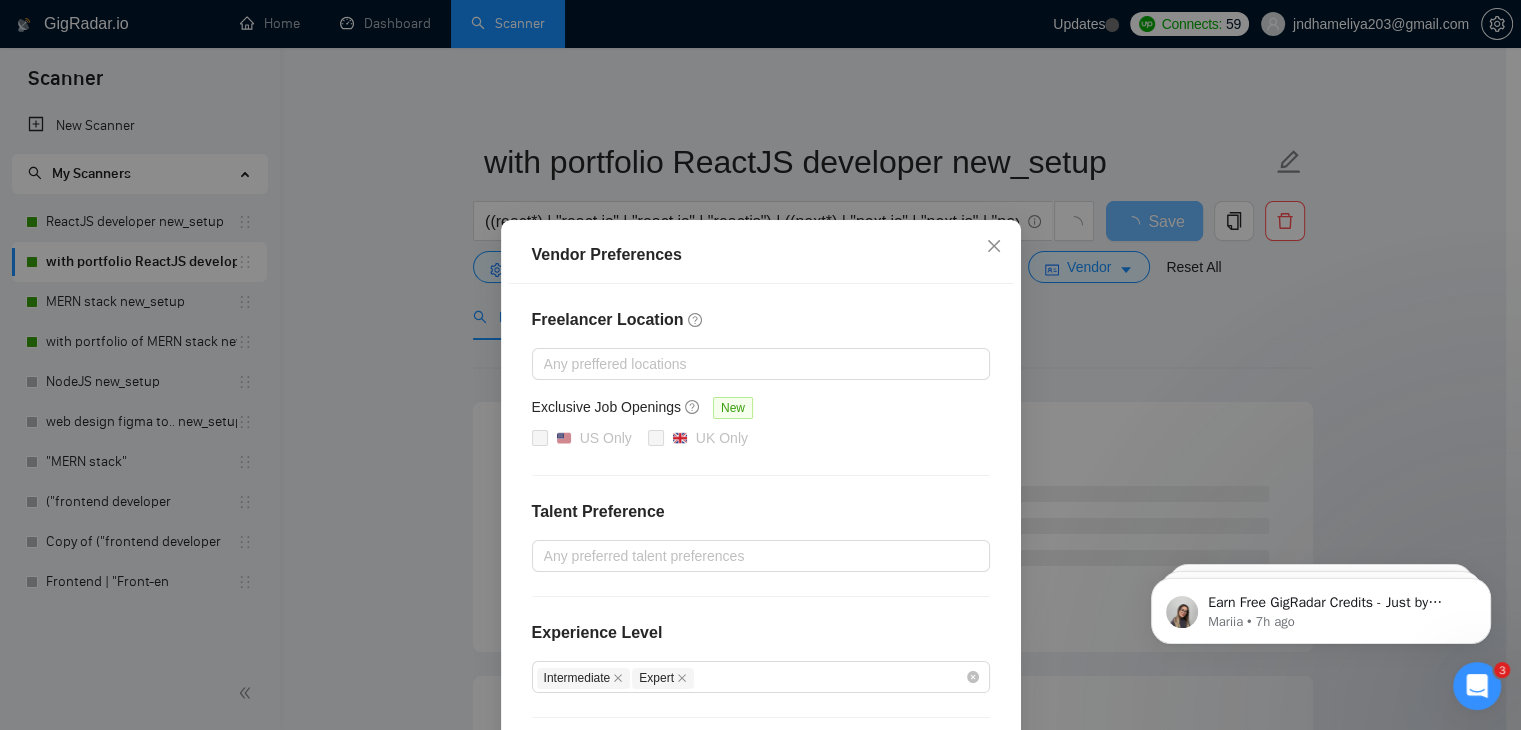 click on "Vendor Preferences Freelancer Location     Any preffered locations Exclusive Job Openings New US Only UK Only Talent Preference   Any preferred talent preferences Experience Level Intermediate Expert   Freelancer's Spoken Languages New   Any preffered languages Reset OK" at bounding box center [760, 365] 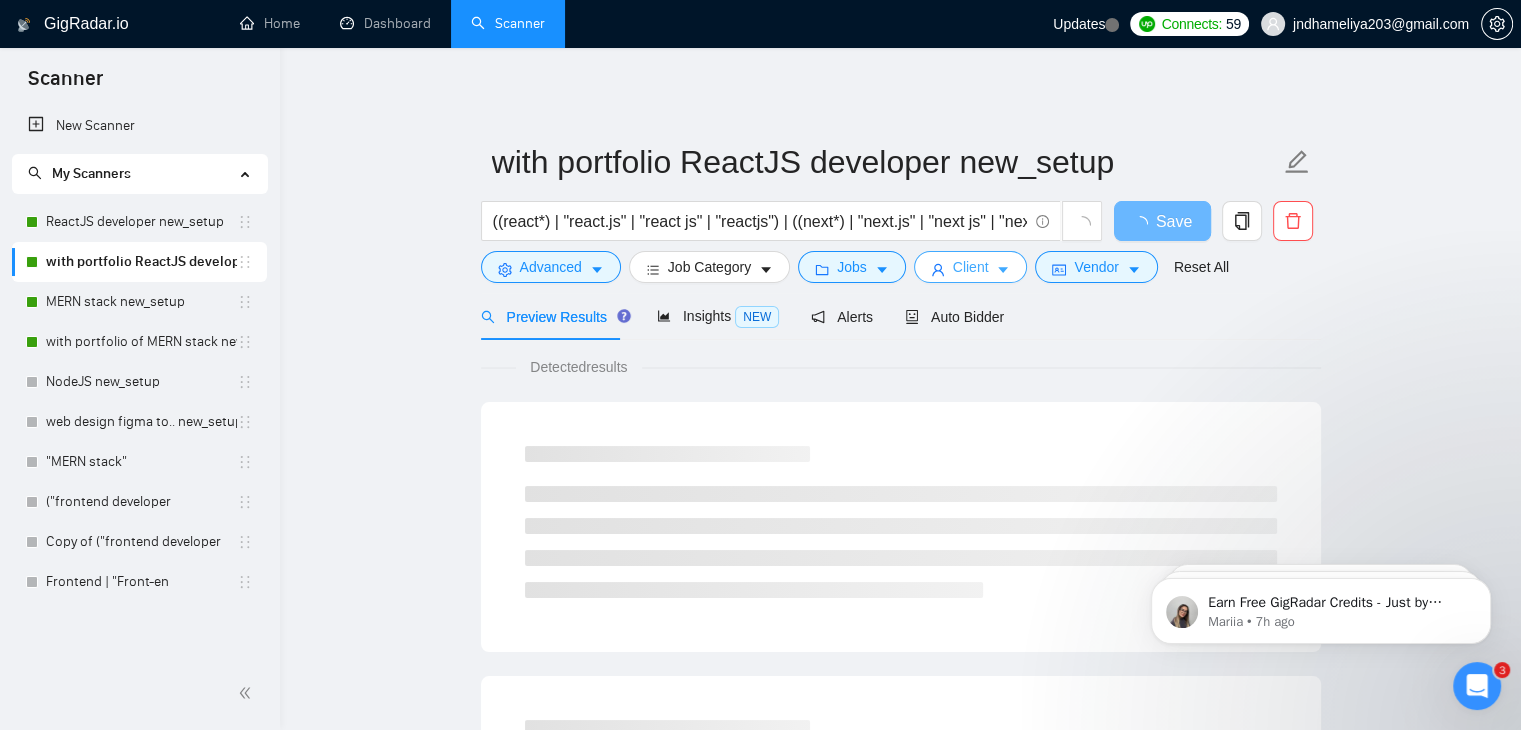 click on "Client" at bounding box center [971, 267] 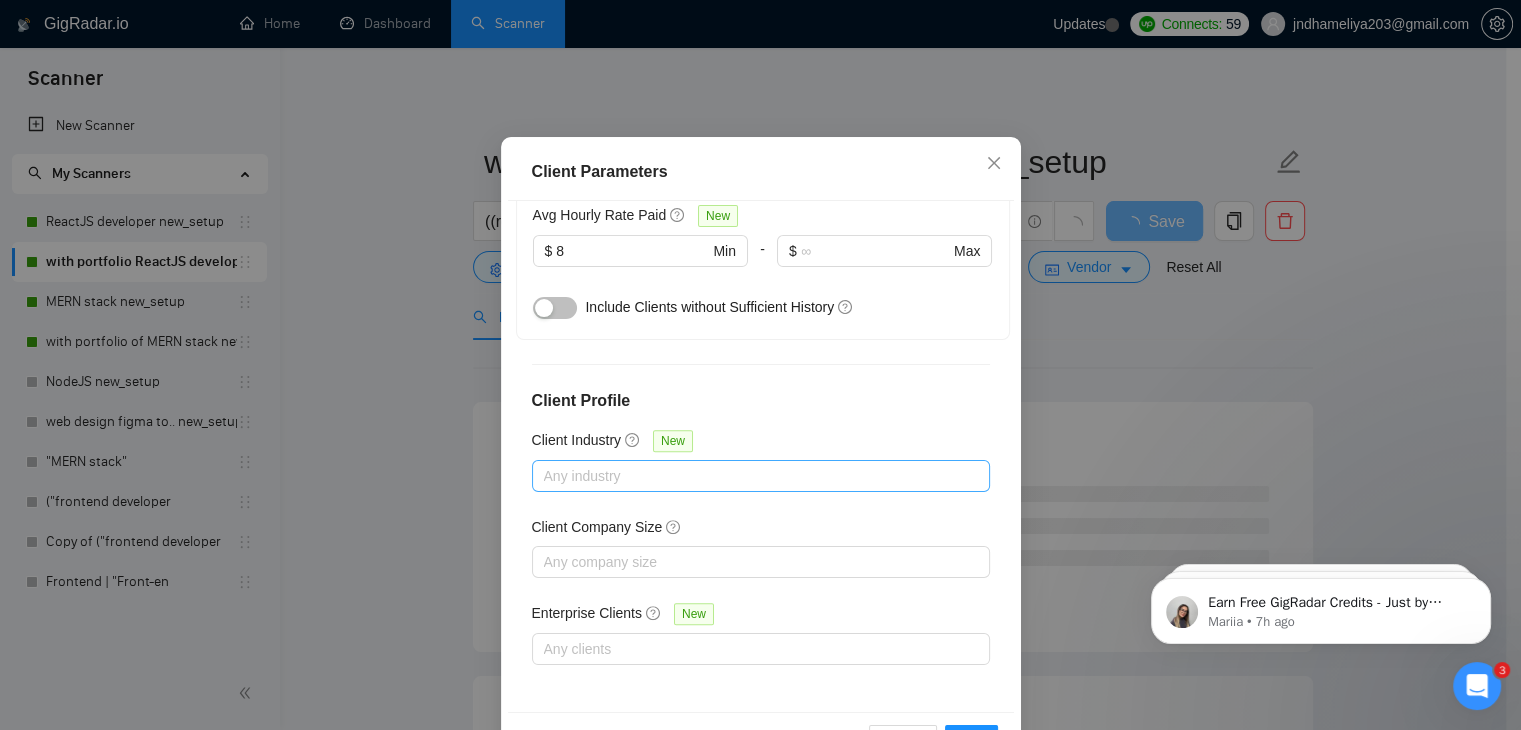 scroll, scrollTop: 137, scrollLeft: 0, axis: vertical 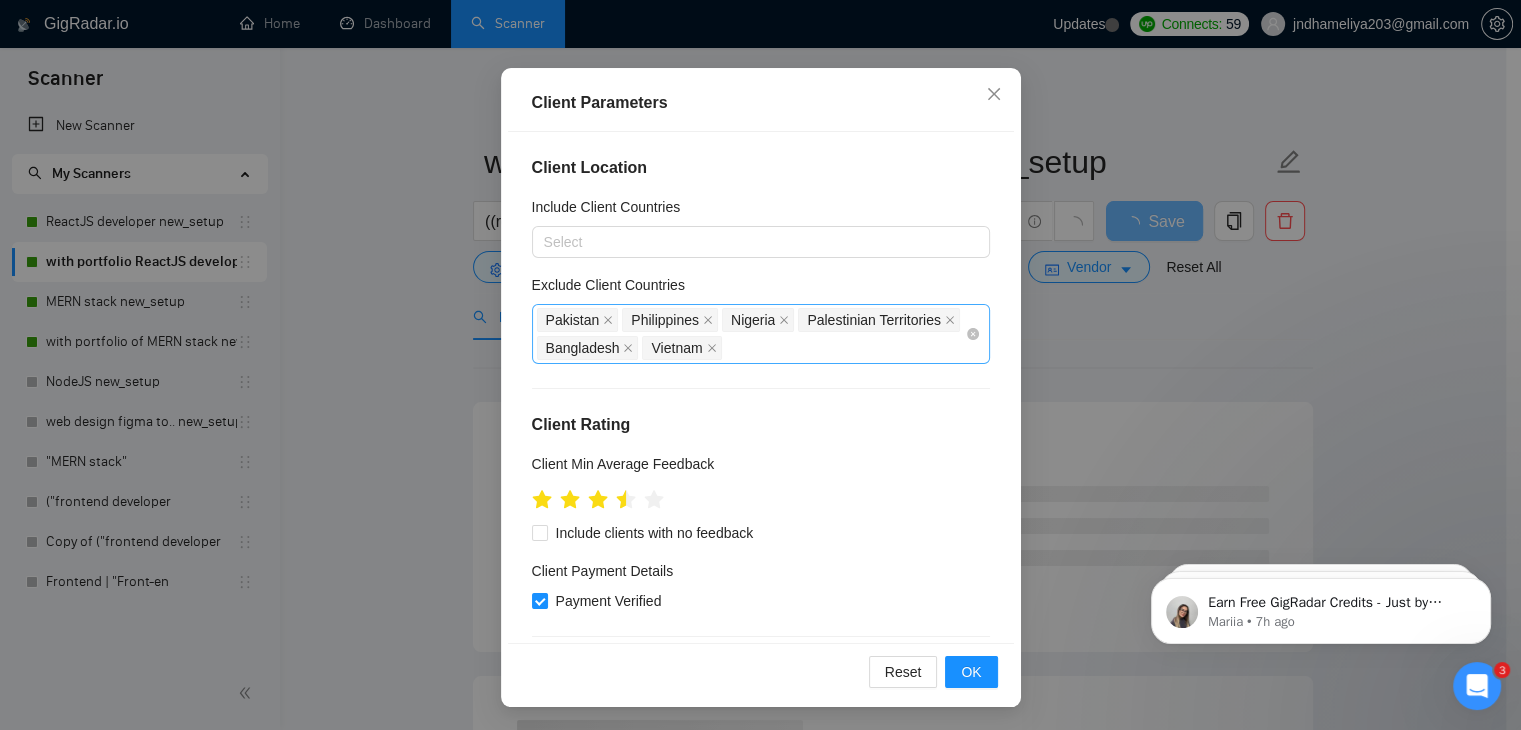 click on "[COUNTRY] [COUNTRY] [COUNTRY] [COUNTRY] [COUNTRY] [COUNTRY] [COUNTRY]" at bounding box center [751, 334] 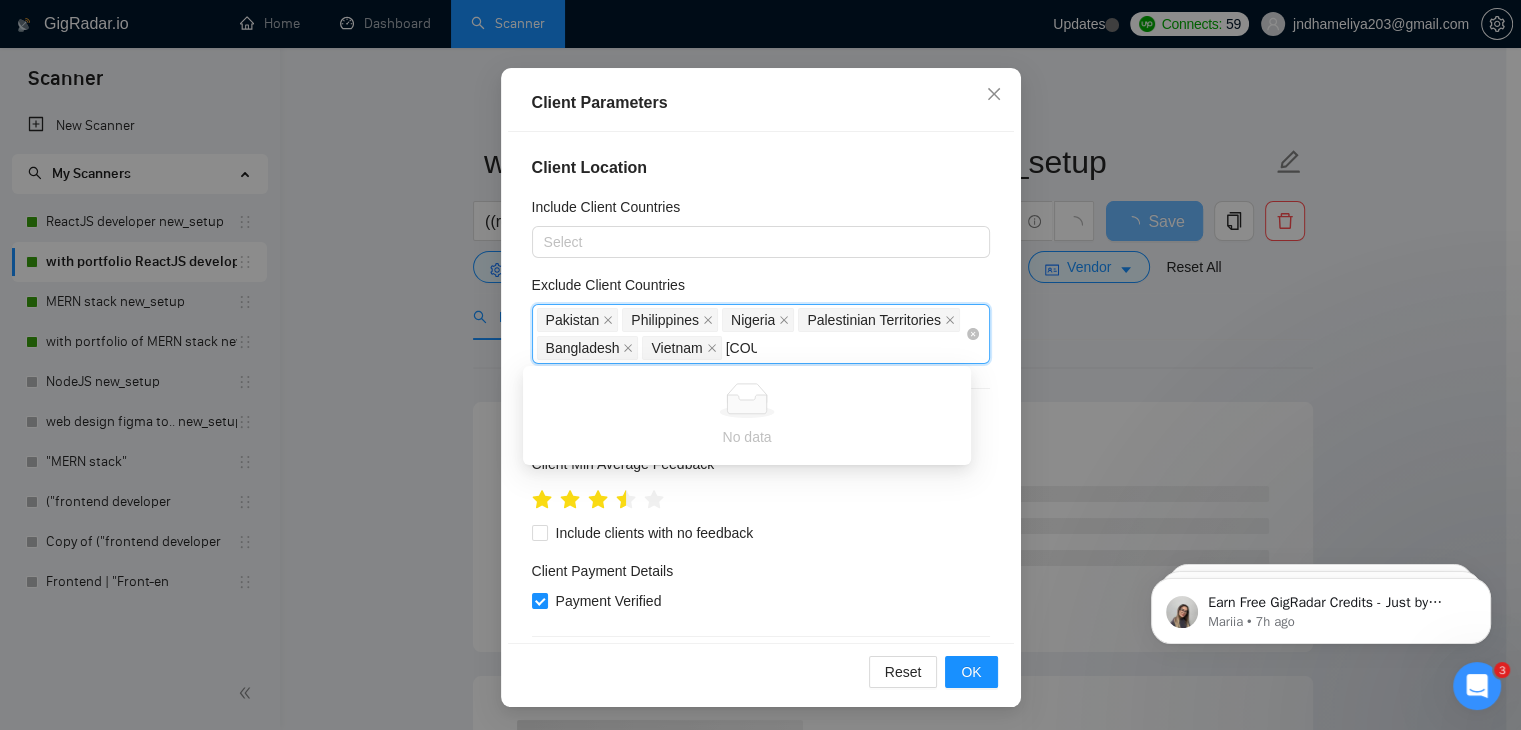 type on "ind" 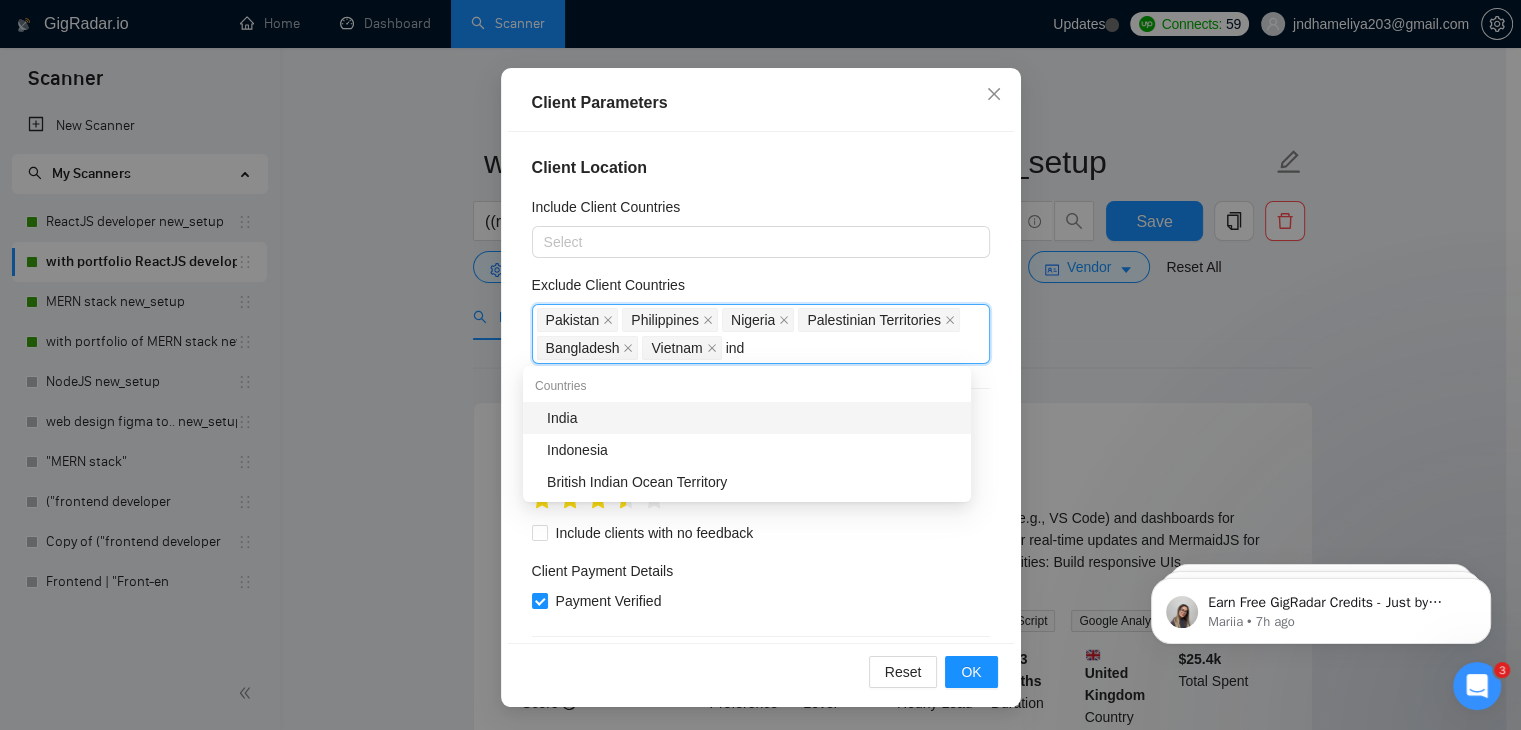 click on "India" at bounding box center (753, 418) 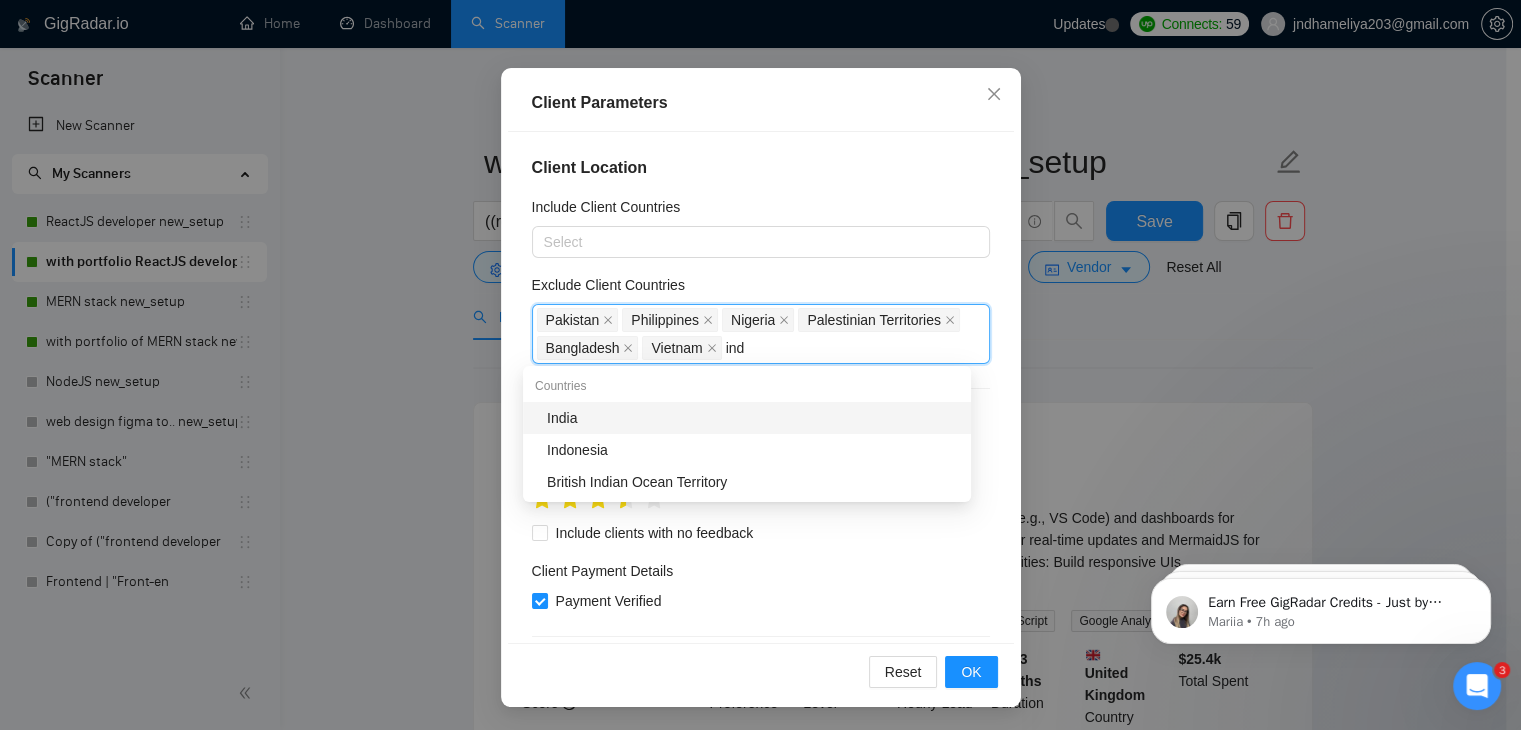 type 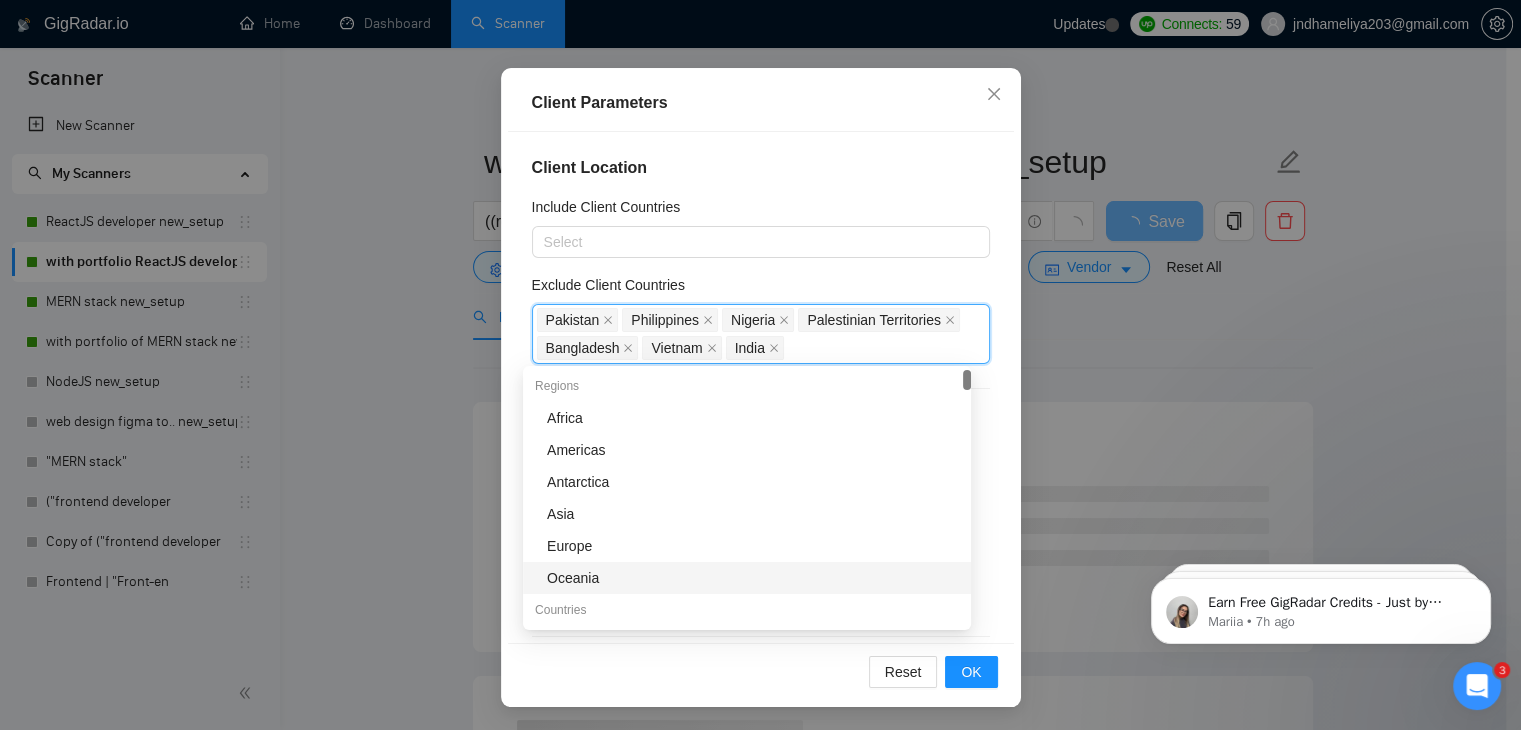 click on "Client Location Include Client Countries Select Exclude Client Countries Pakistan, Philippines, Nigeria, Palestinian Territories, Bangladesh, Vietnam, India Pakistan Philippines Nigeria Palestinian Territories Bangladesh Vietnam India Client Rating Client Min Average Feedback Include clients with no feedback Client Payment Details Payment Verified Hire Rate Stats Client Total Spent $ 1000 Min - $ Max Client Hire Rate New Mid Rates High Rates Max Rates Avg Hourly Rate Paid New $ 8 Min - $ Max Include Clients without Sufficient History Client Profile Client Industry New Any industry Client Company Size Any company size Enterprise Clients New Any clients" at bounding box center (761, 387) 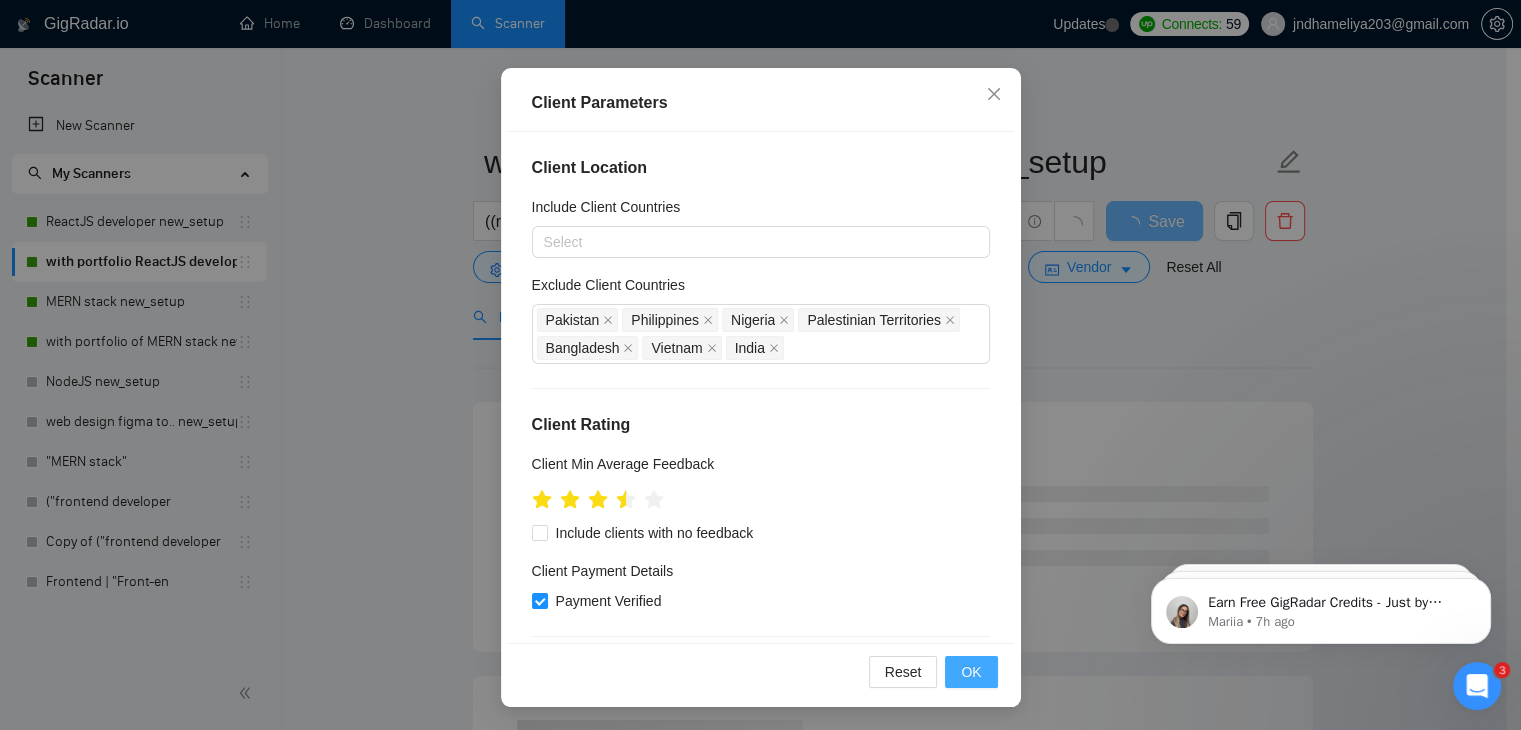 click on "OK" at bounding box center [971, 672] 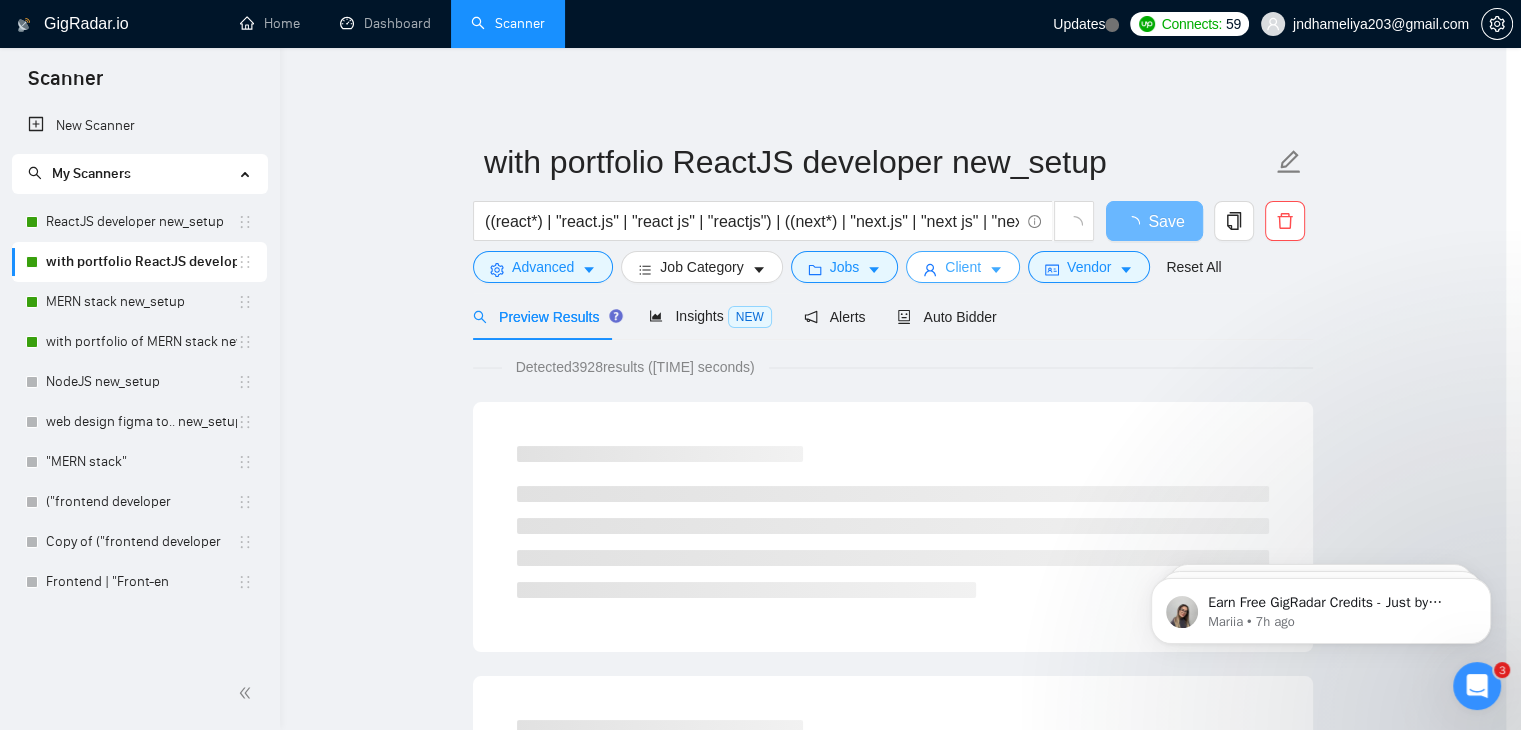 scroll, scrollTop: 0, scrollLeft: 0, axis: both 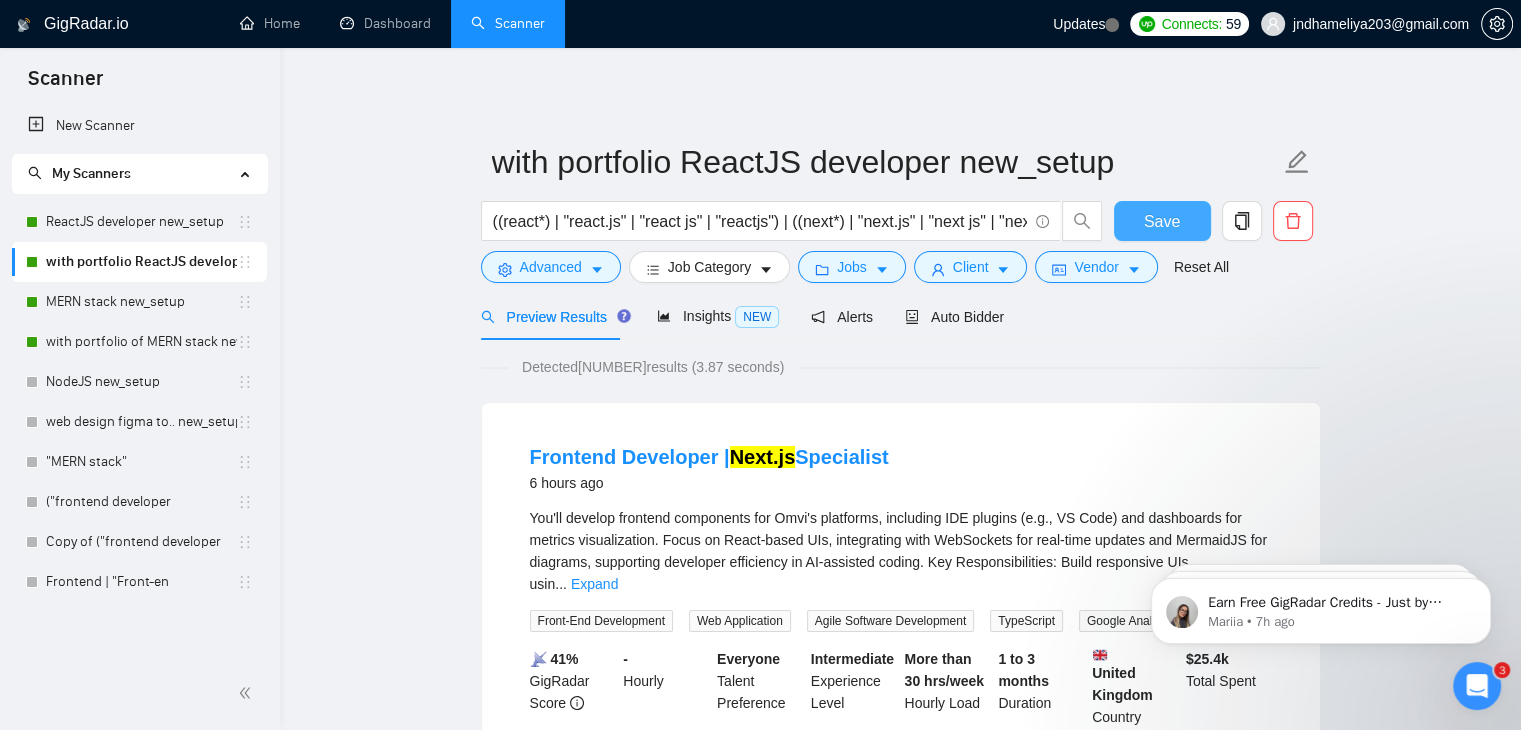 click on "Save" at bounding box center (1162, 221) 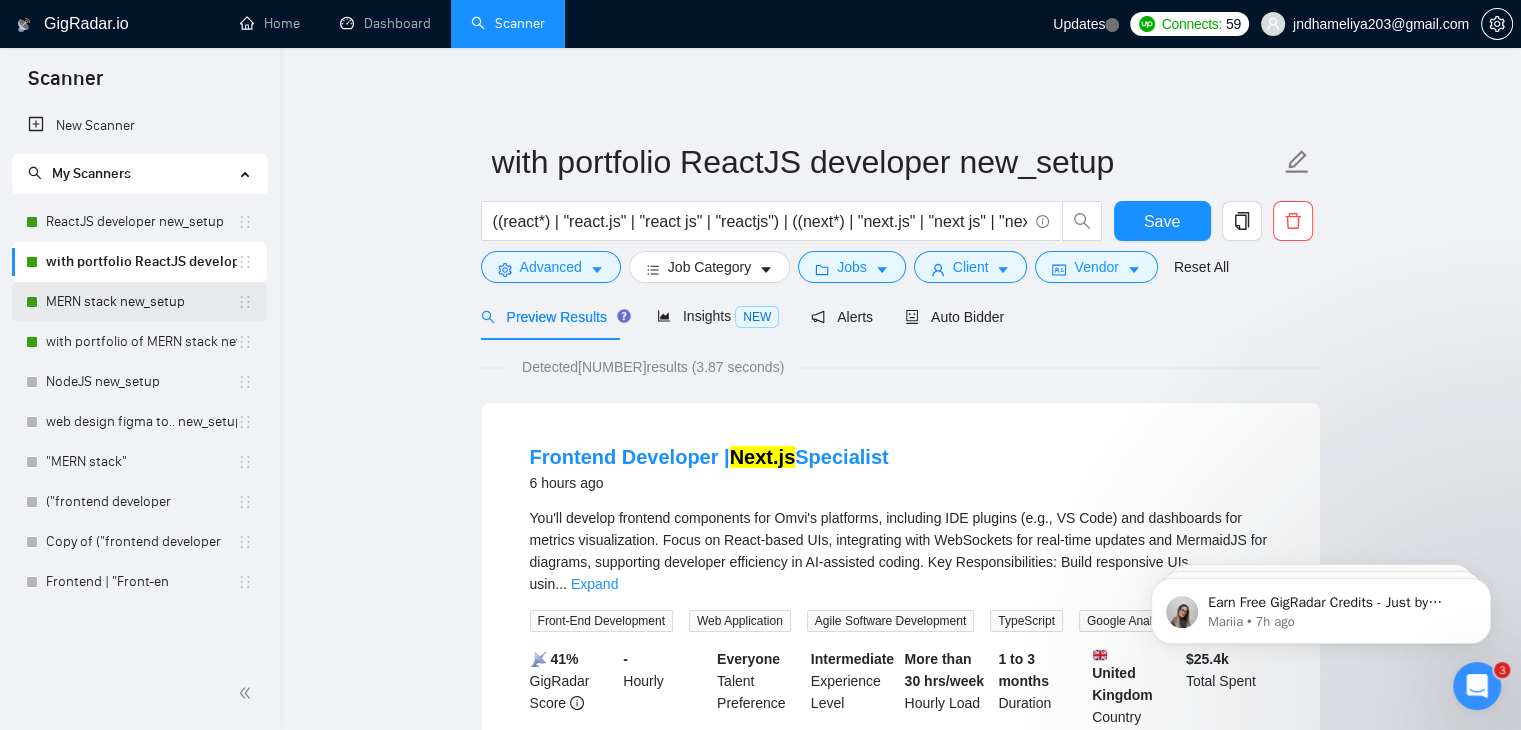 click on "MERN stack new_setup" at bounding box center [141, 302] 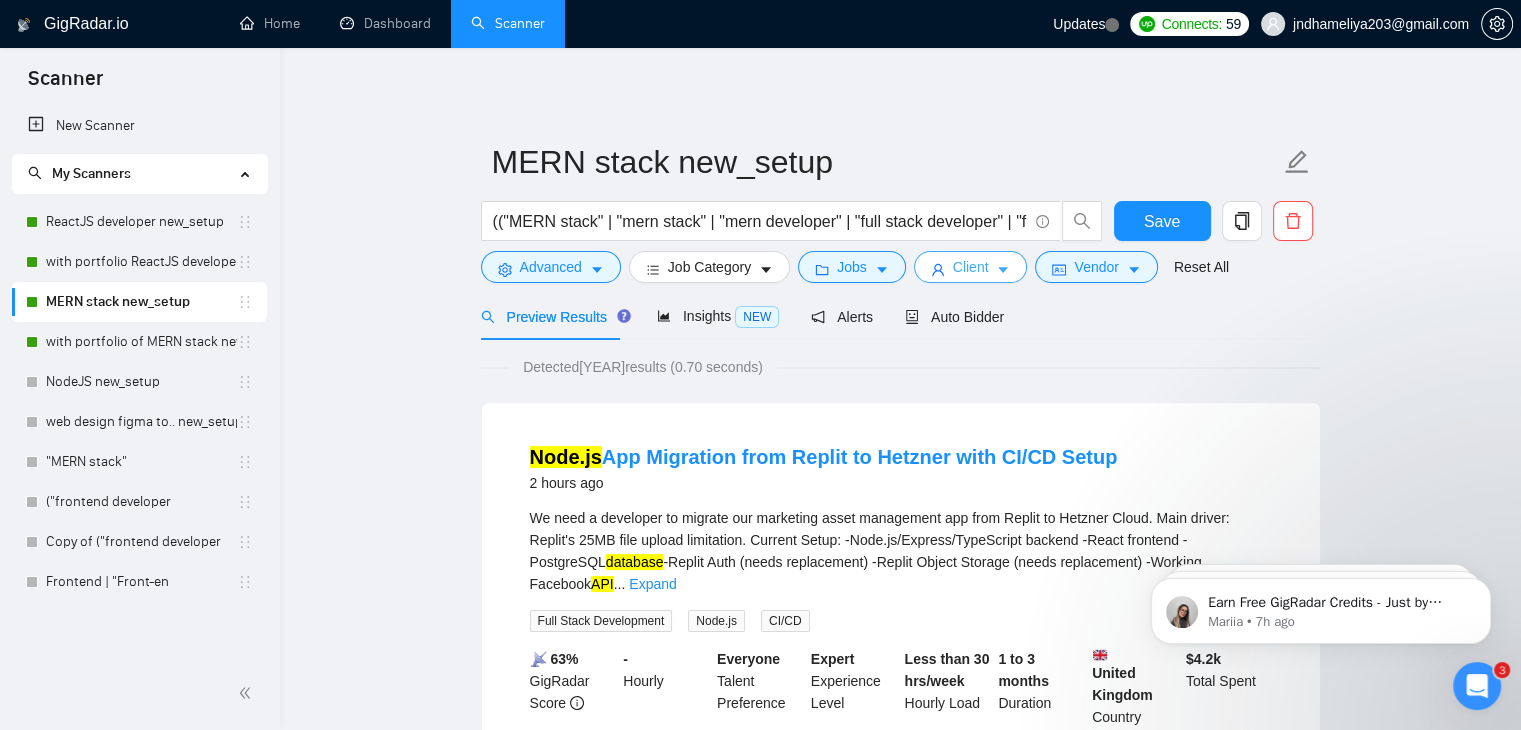click on "Client" at bounding box center (971, 267) 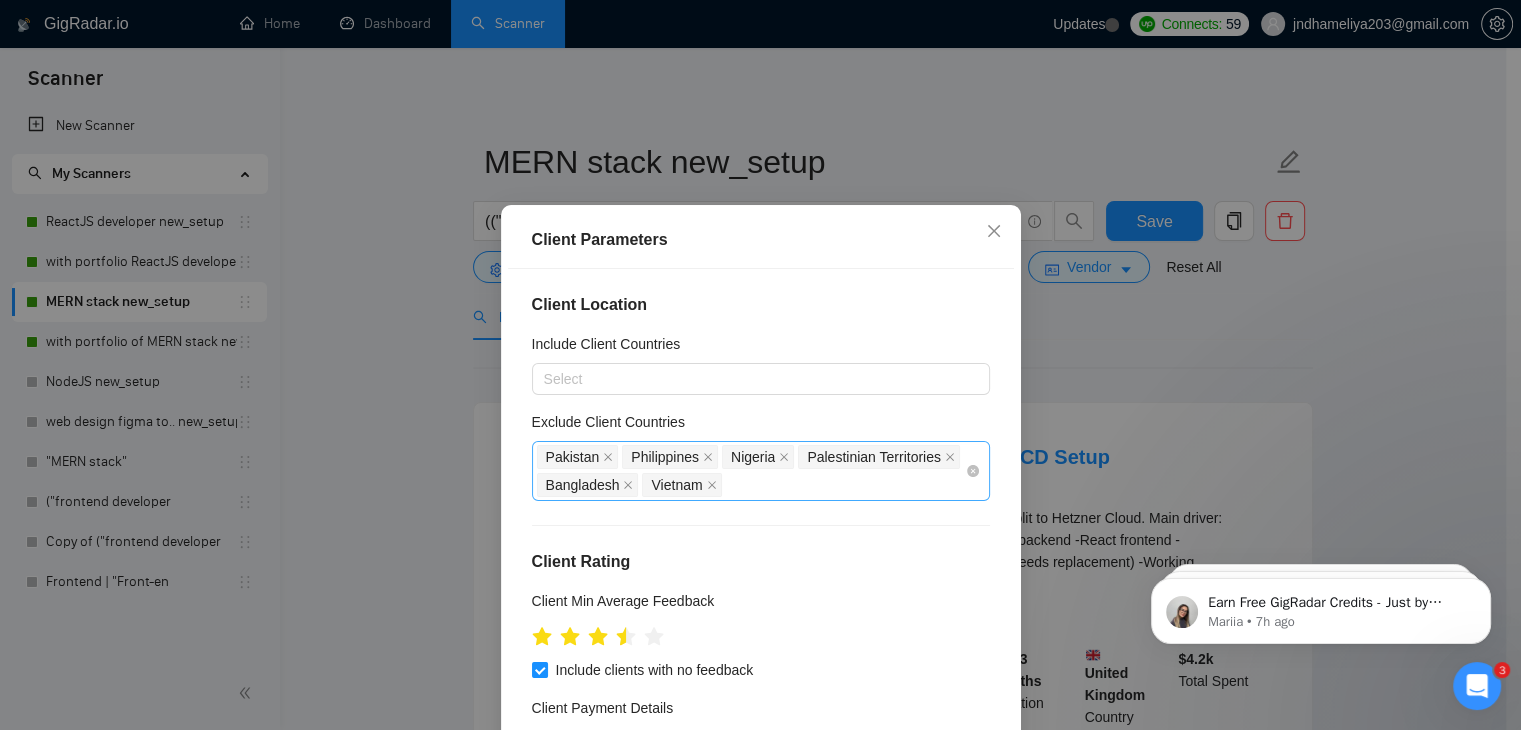 click on "[COUNTRY] [COUNTRY] [COUNTRY] [COUNTRY] [COUNTRY] [COUNTRY] [COUNTRY]" at bounding box center (751, 471) 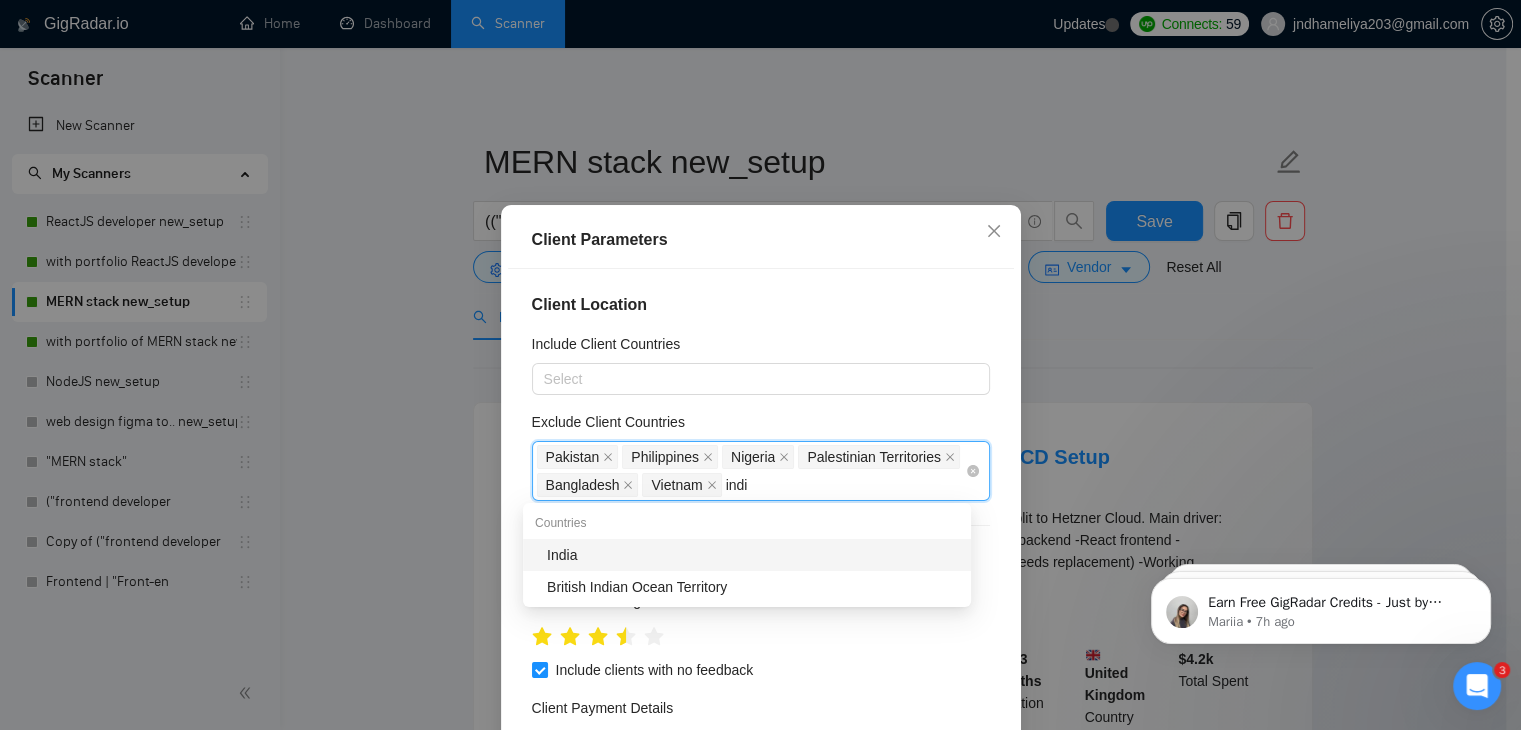type on "[COUNTRY]" 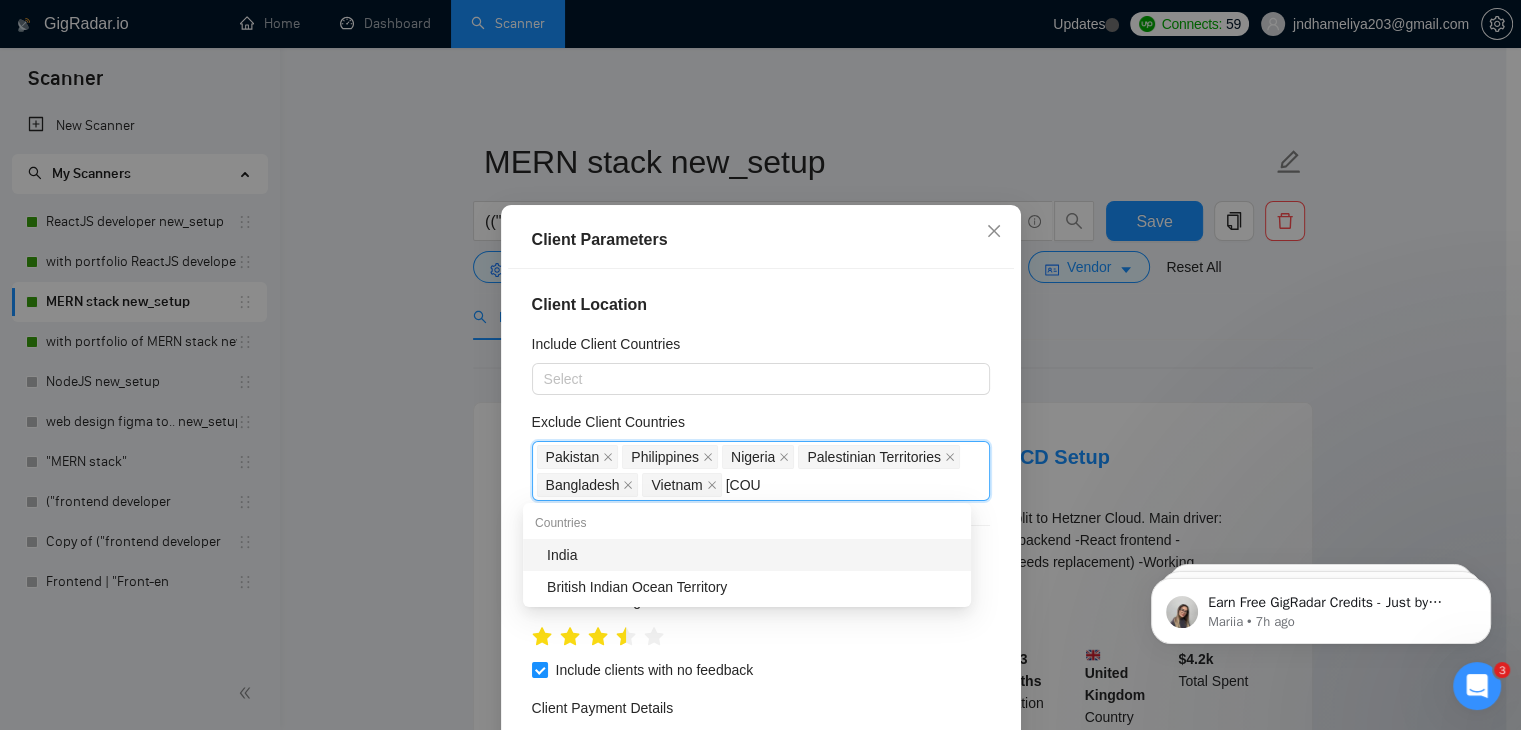 click on "India" at bounding box center (747, 555) 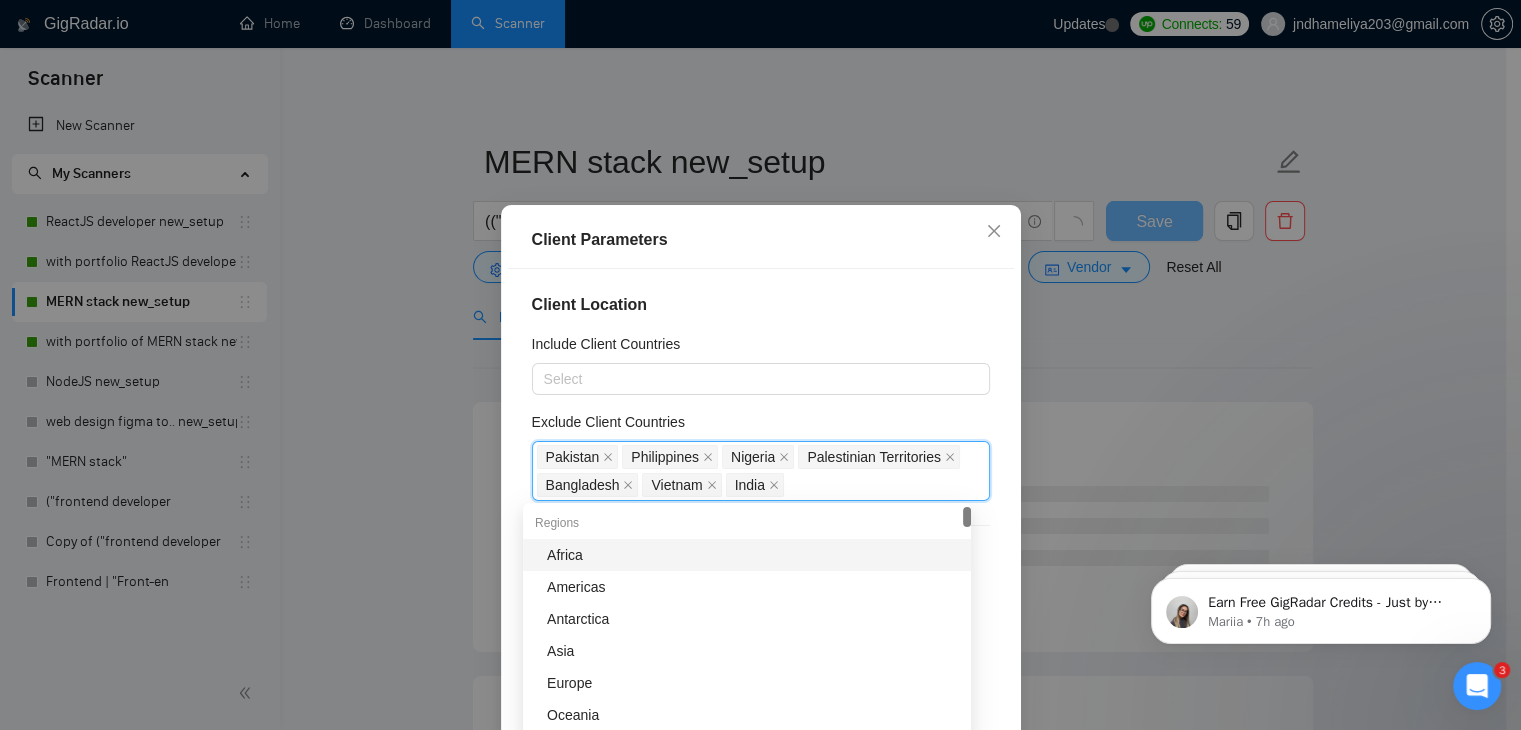 click on "Client Location Include Client Countries Select Exclude Client Countries Pakistan, Philippines, Nigeria, Palestinian Territories, Bangladesh, Vietnam, India Pakistan Philippines Nigeria Palestinian Territories Bangladesh Vietnam India Client Rating Client Min Average Feedback Include clients with no feedback Client Payment Details Payment Verified Hire Rate Stats Client Total Spent $ Min - $ Max Client Hire Rate New Mid Rates High Rates Max Rates Avg Hourly Rate Paid New $ 8 Min - $ Max Include Clients without Sufficient History Client Profile Client Industry New Any industry Client Company Size Any company size Enterprise Clients New Any clients" at bounding box center [761, 524] 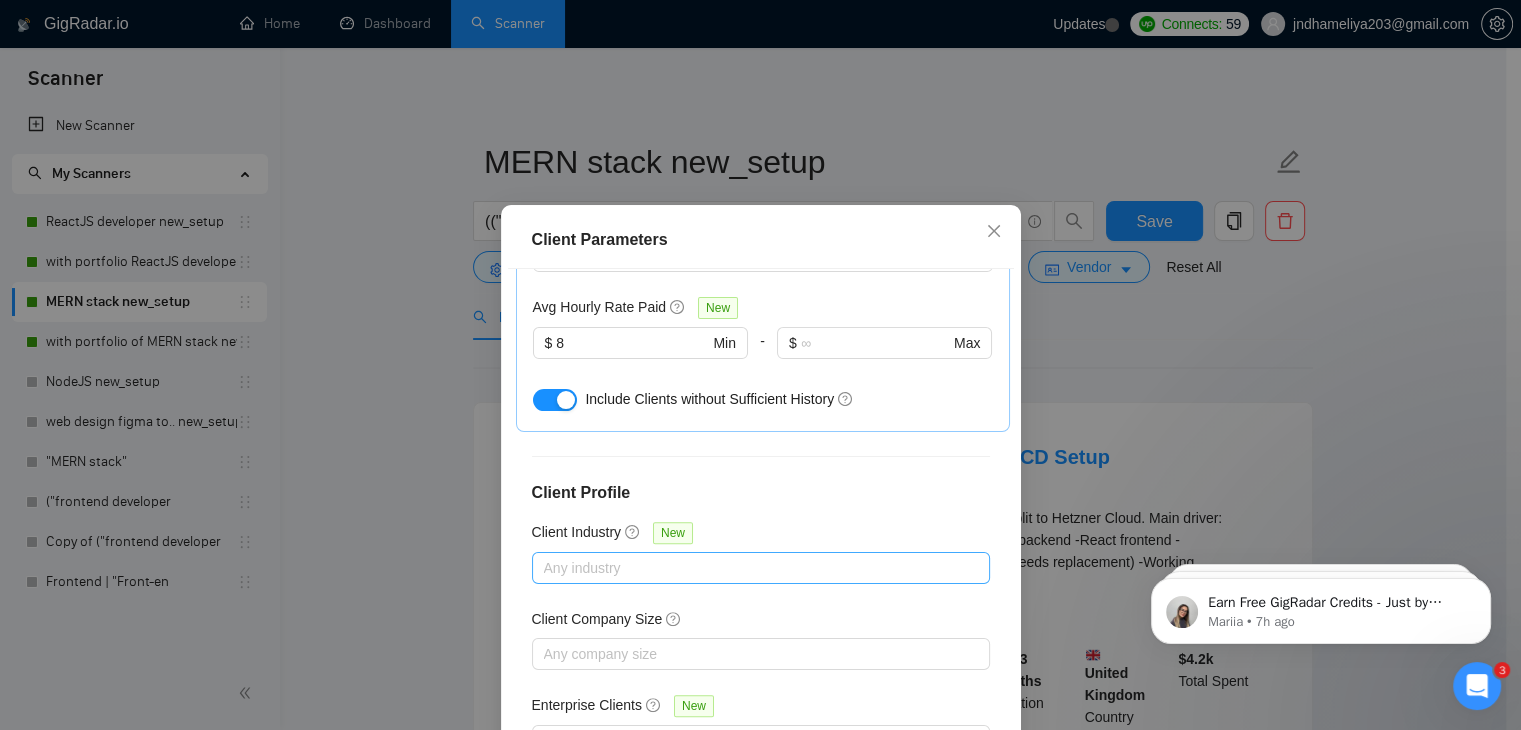 scroll, scrollTop: 764, scrollLeft: 0, axis: vertical 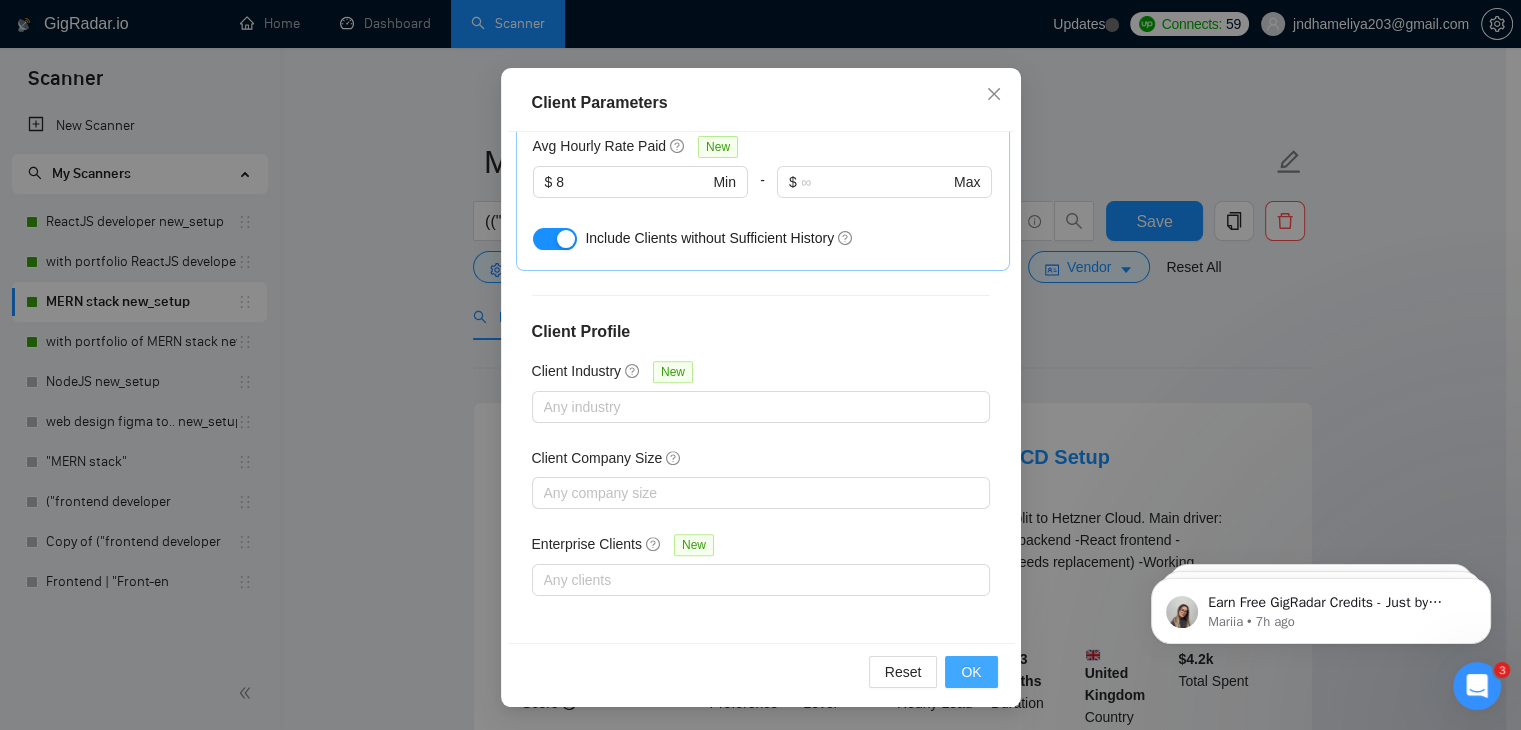 click on "OK" at bounding box center [971, 672] 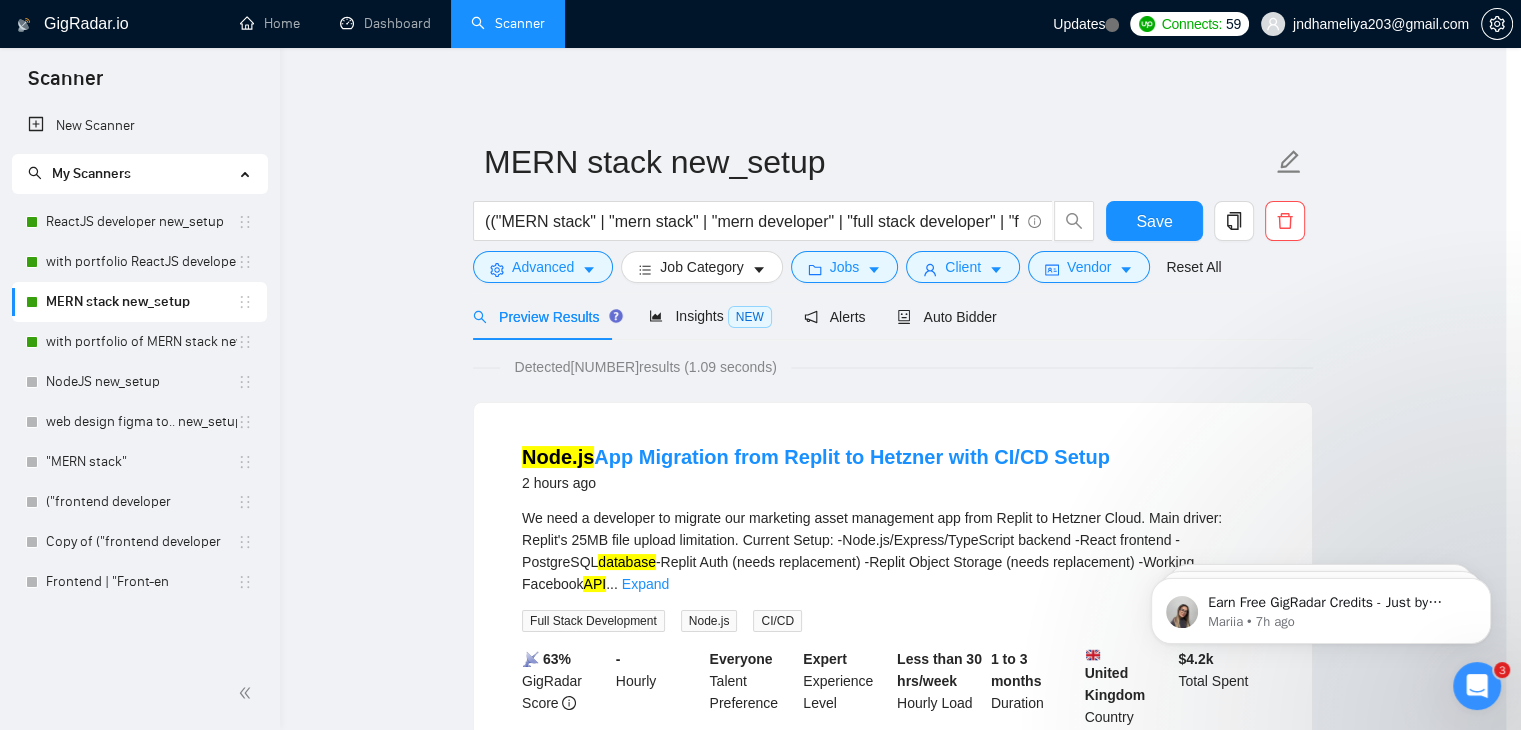 scroll, scrollTop: 52, scrollLeft: 0, axis: vertical 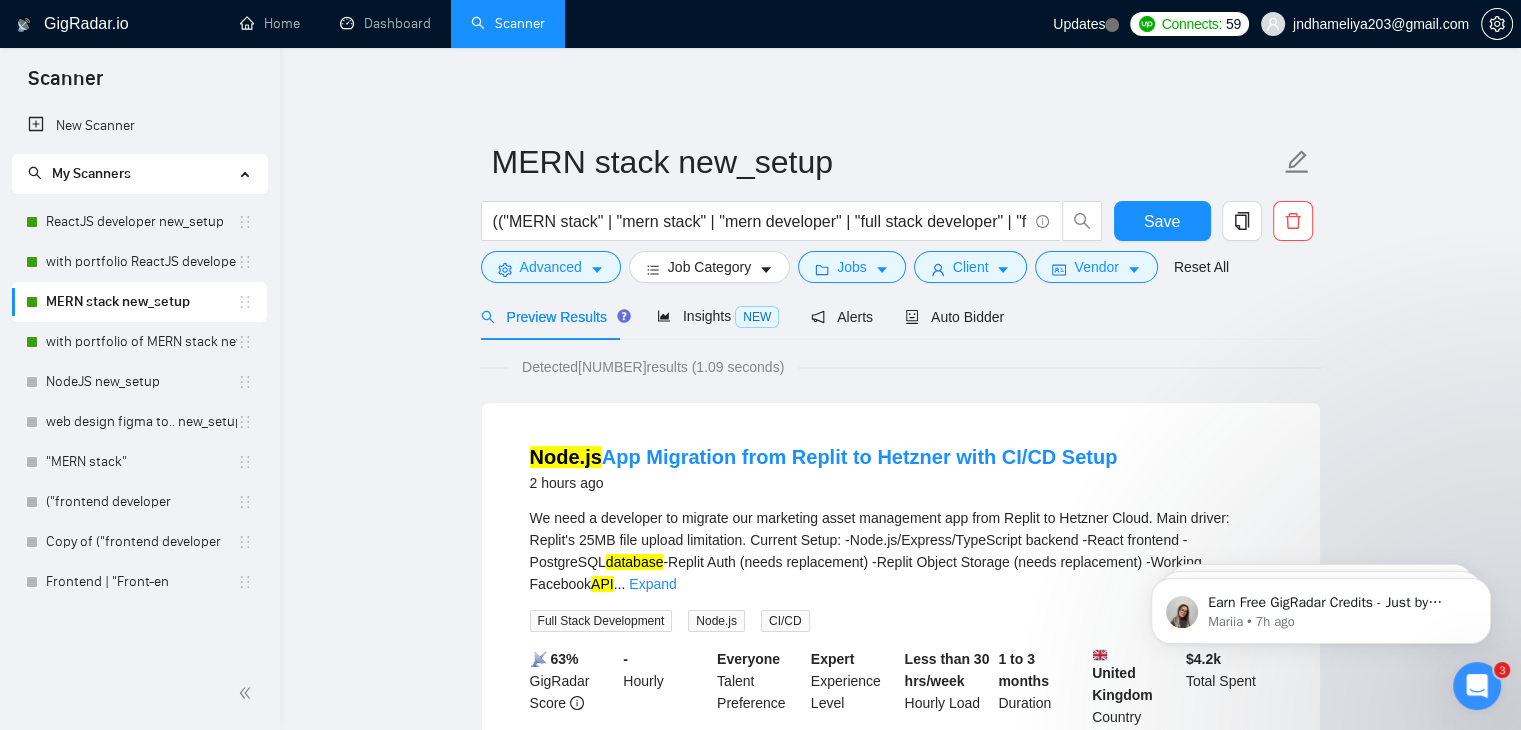 click on "Less than 30 hrs/week Hourly Load" at bounding box center (948, 688) 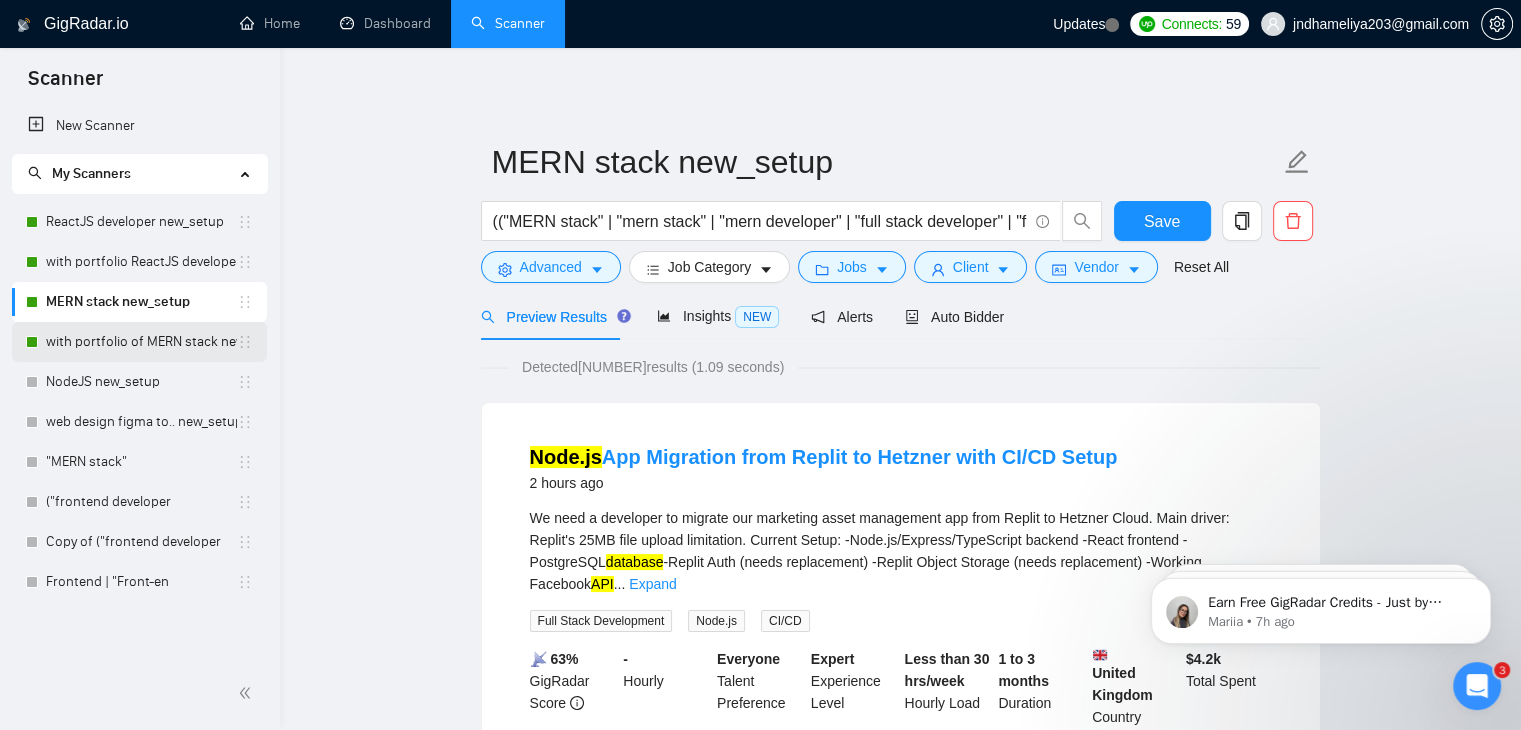 click on "with portfolio of MERN stack new_setup" at bounding box center [141, 342] 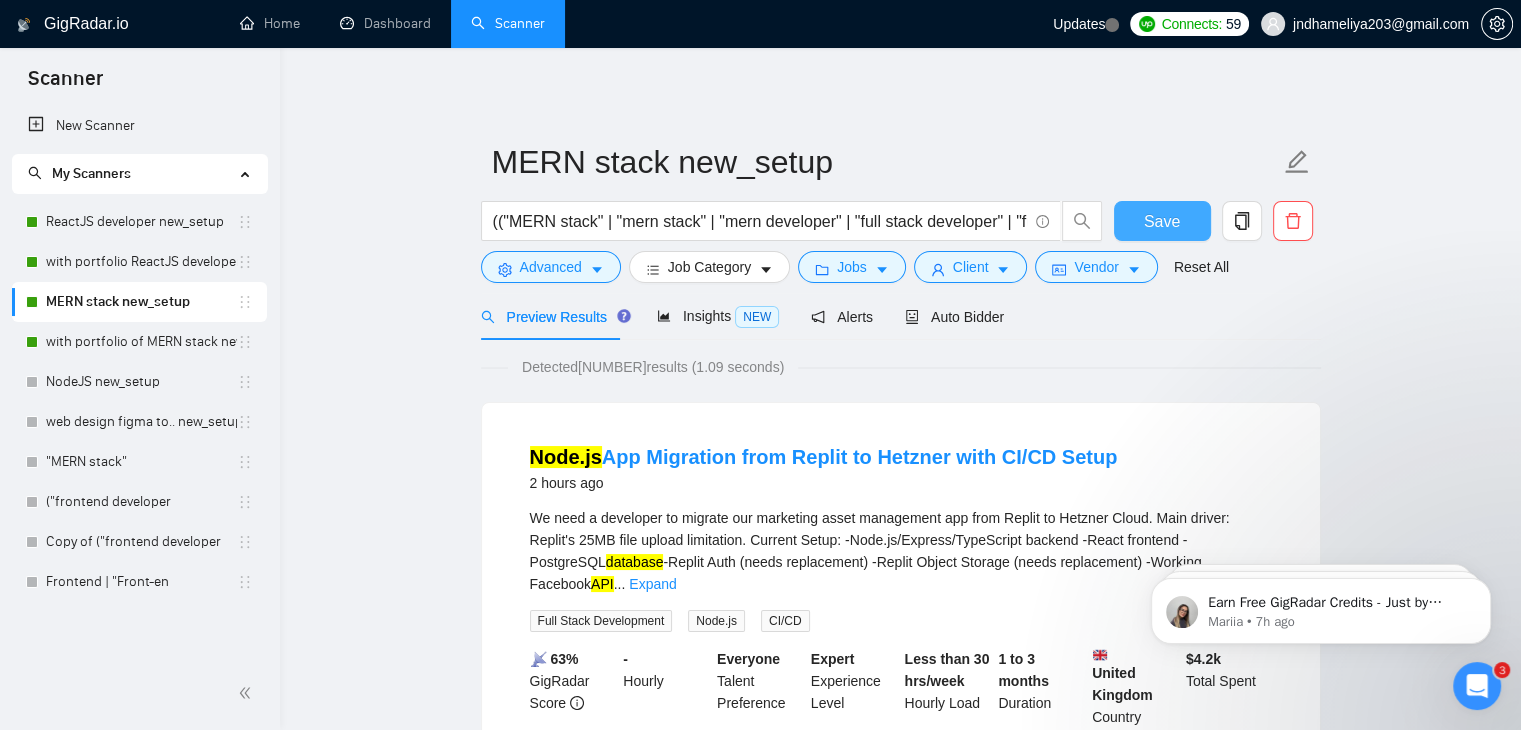 click on "Save" at bounding box center (1162, 221) 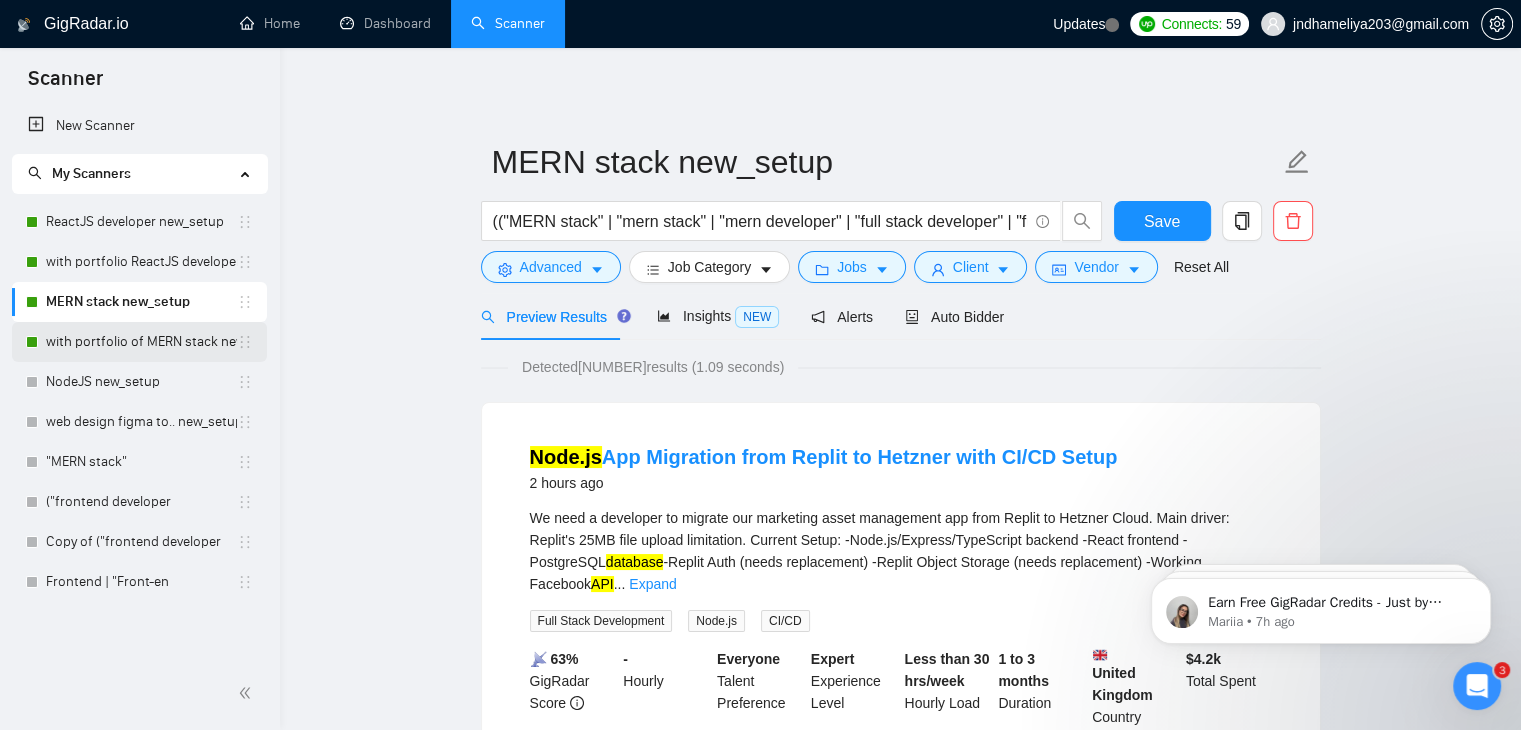 click on "with portfolio of MERN stack new_setup" at bounding box center (141, 342) 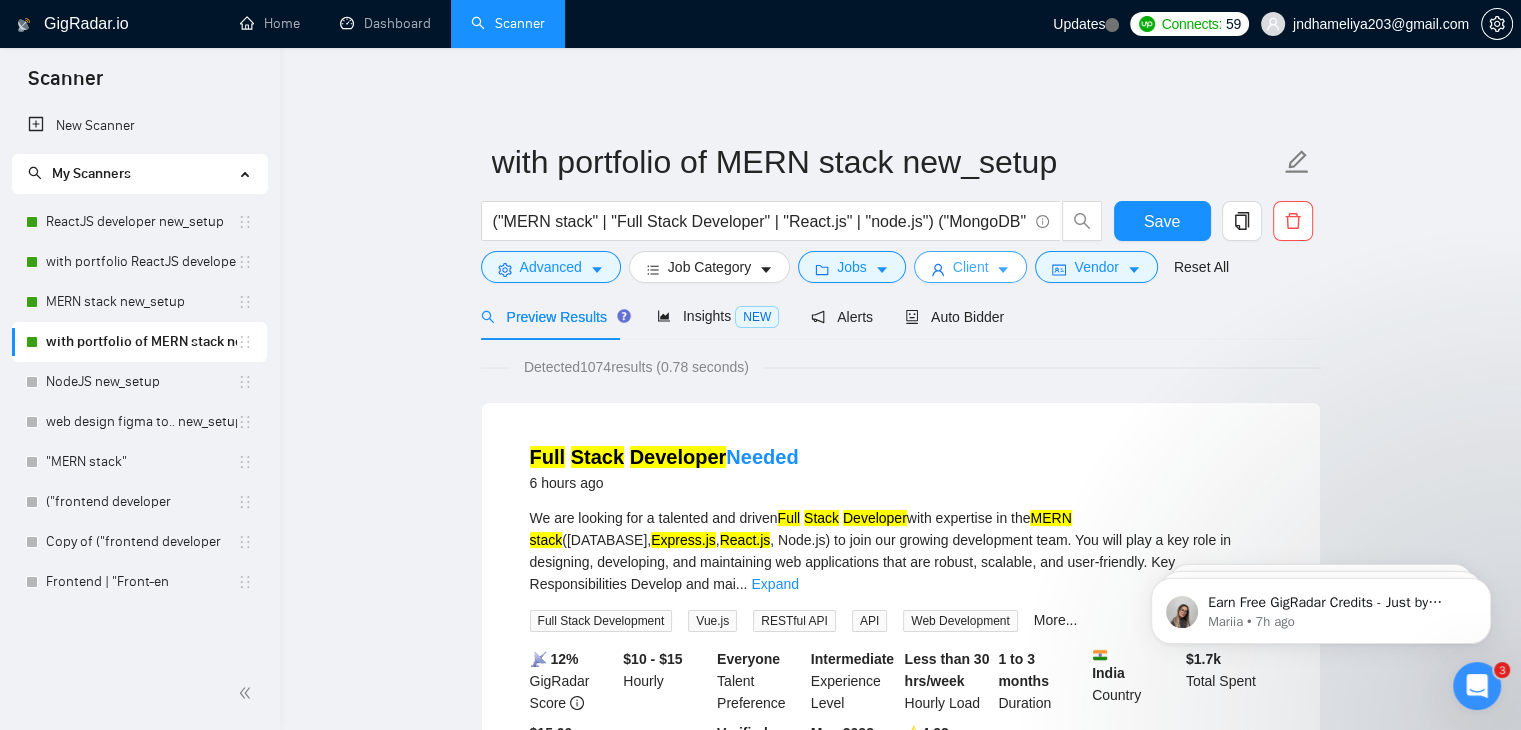 click on "Client" at bounding box center [971, 267] 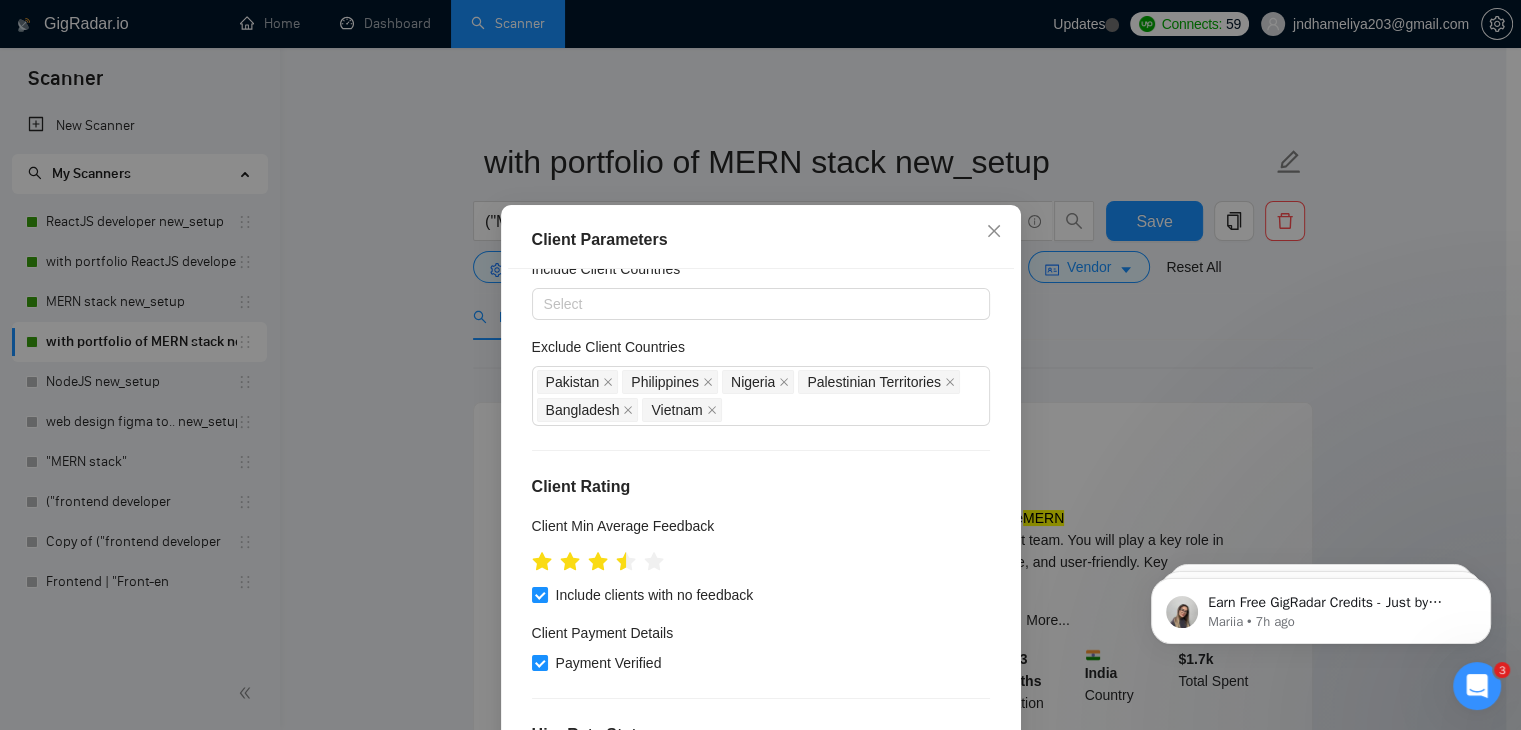 scroll, scrollTop: 0, scrollLeft: 0, axis: both 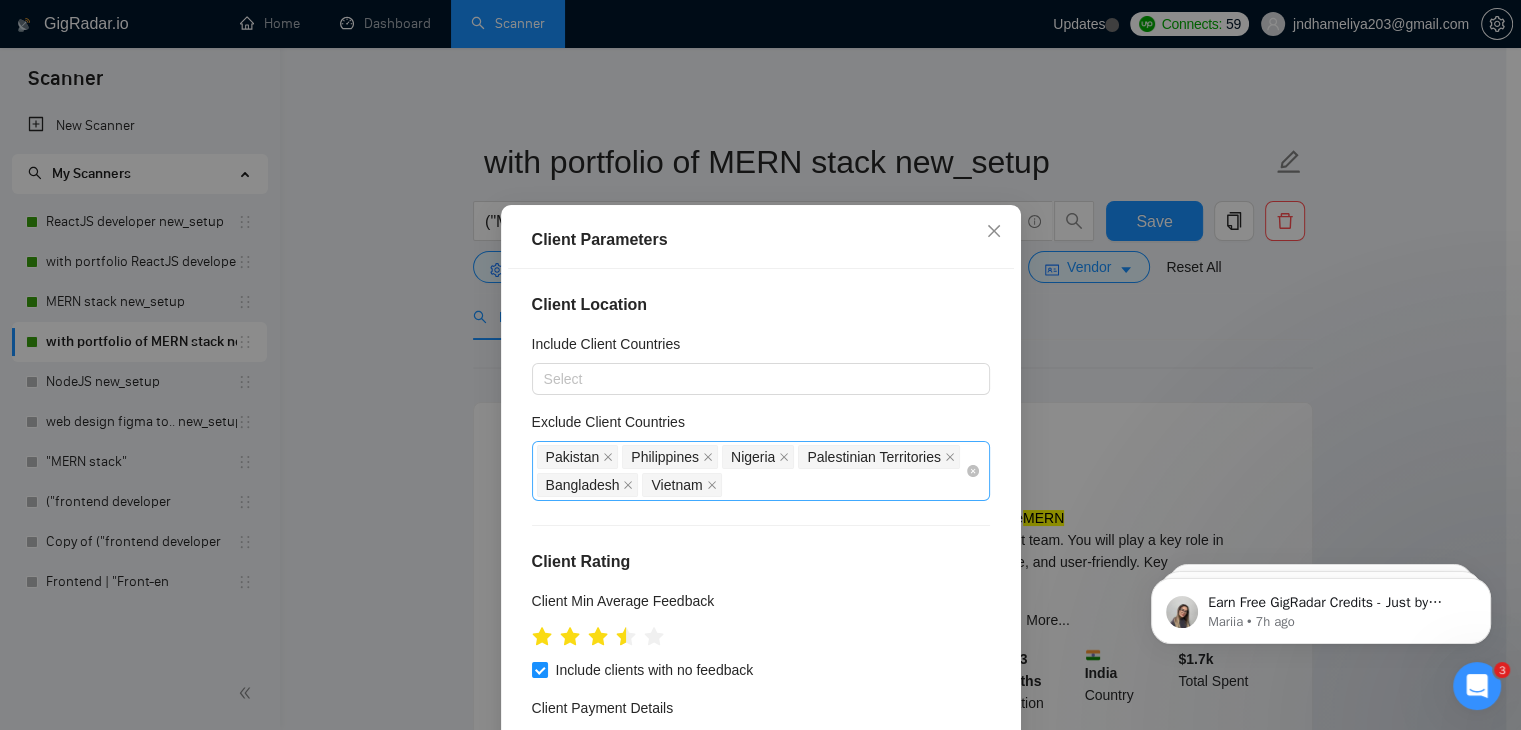 click on "[COUNTRY] [COUNTRY] [COUNTRY] [COUNTRY] [COUNTRY] [COUNTRY] [COUNTRY]" at bounding box center (751, 471) 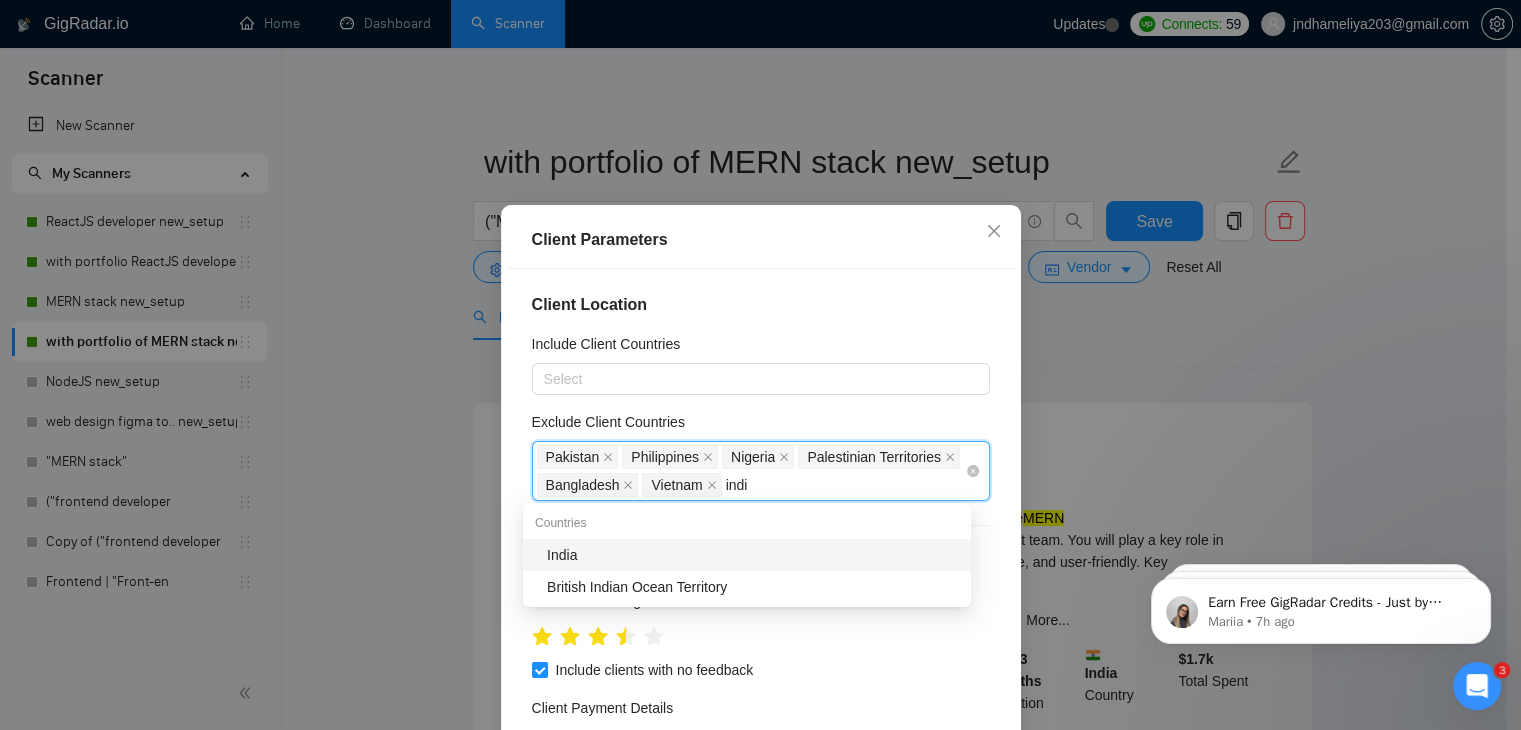 type on "[COUNTRY]" 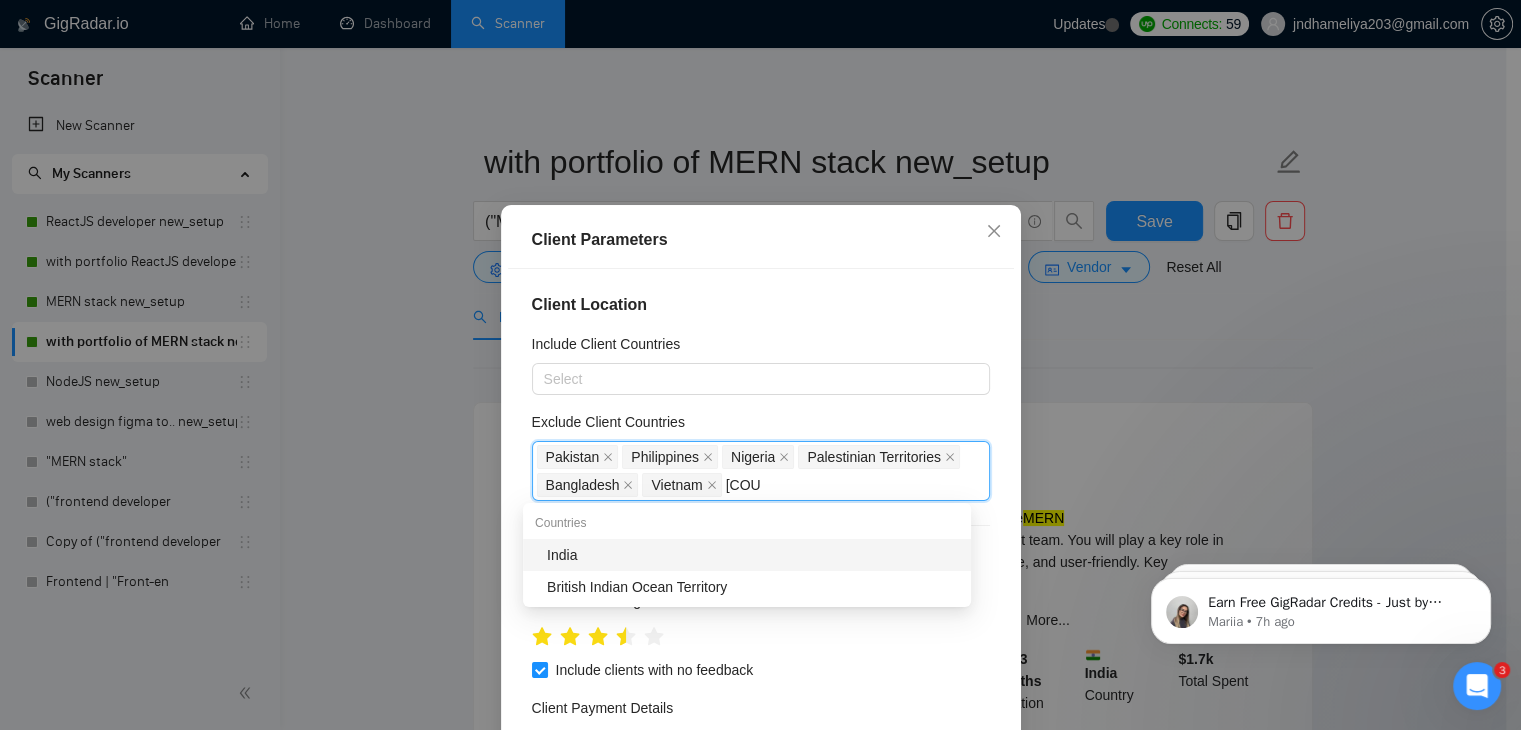 click on "India" at bounding box center (753, 555) 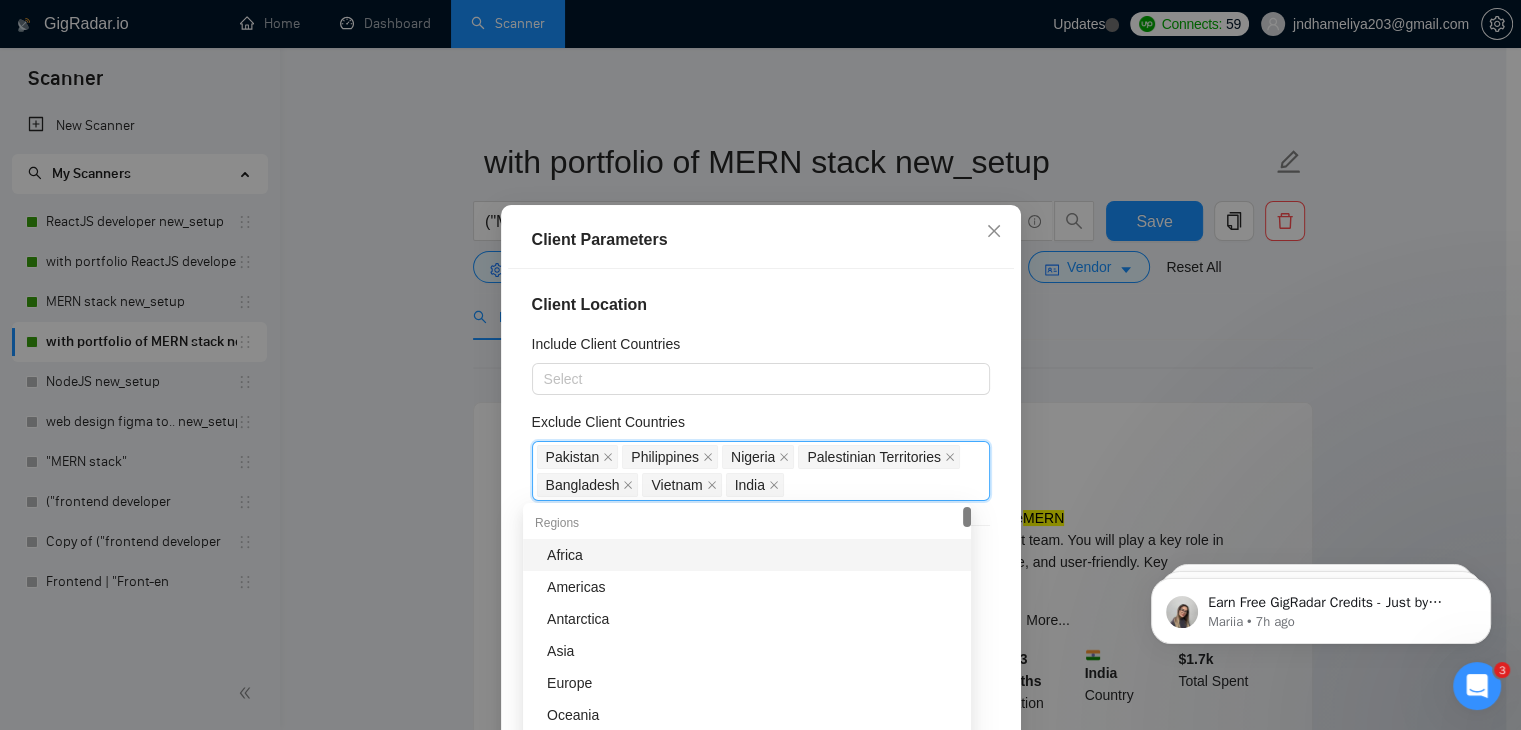 click on "Exclude Client Countries" at bounding box center [761, 426] 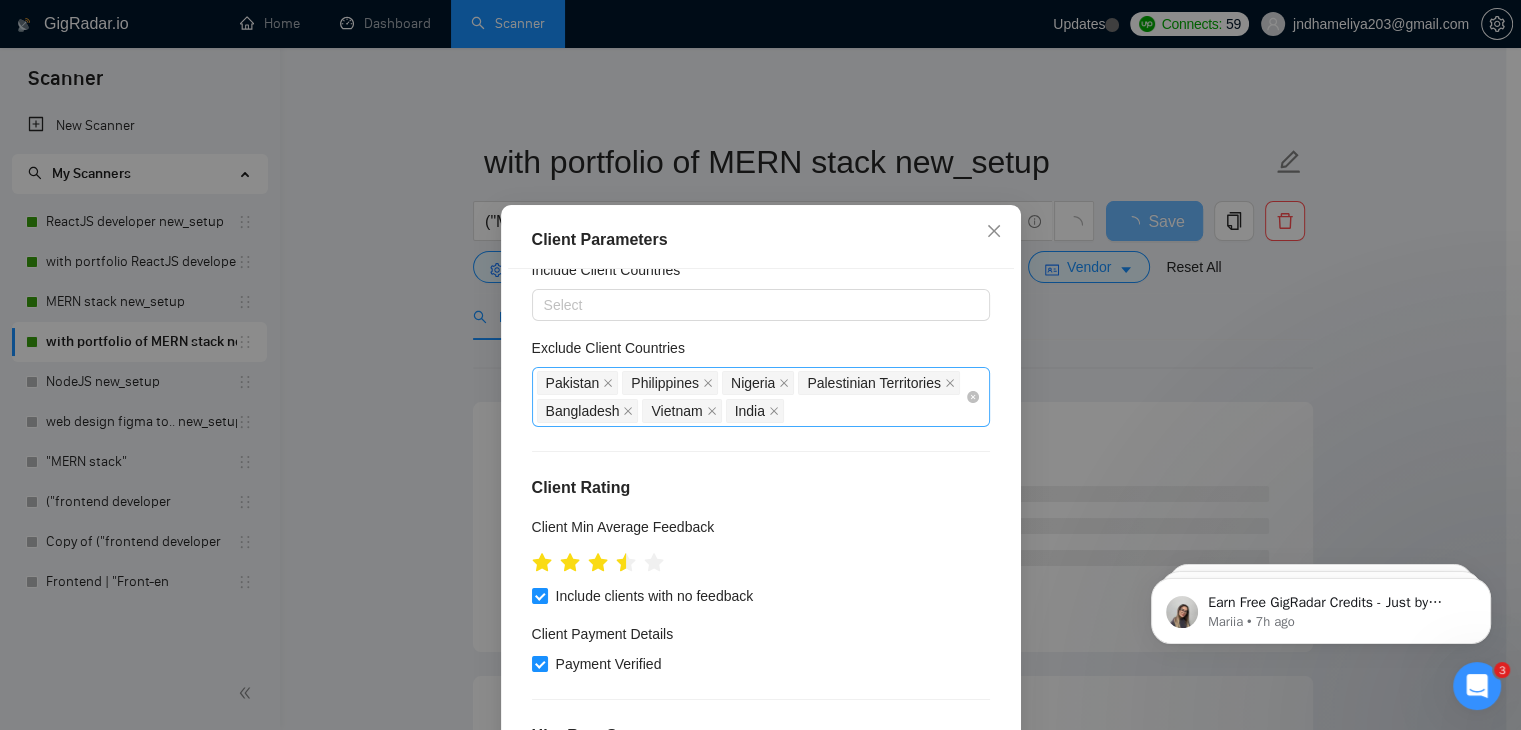 scroll, scrollTop: 764, scrollLeft: 0, axis: vertical 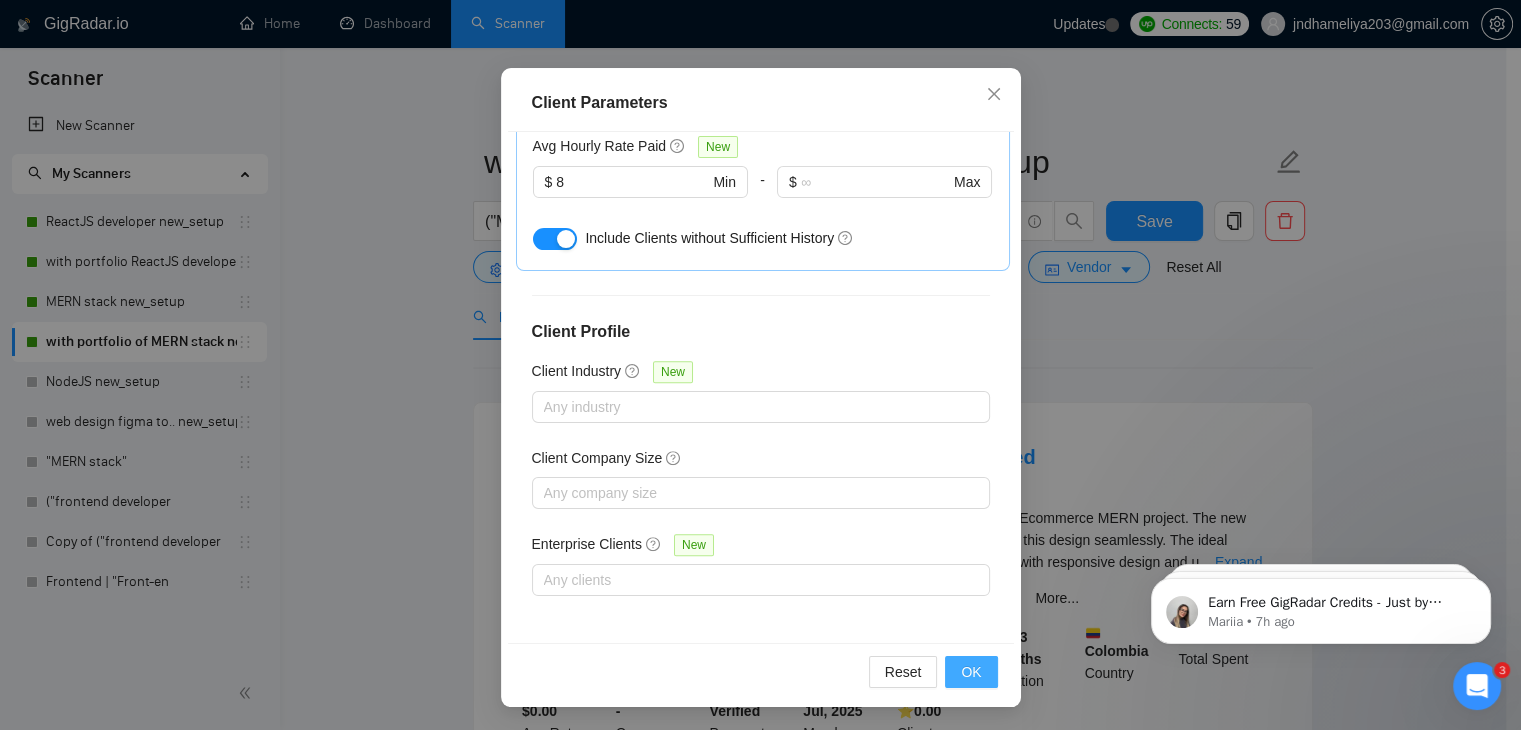 click on "OK" at bounding box center (971, 672) 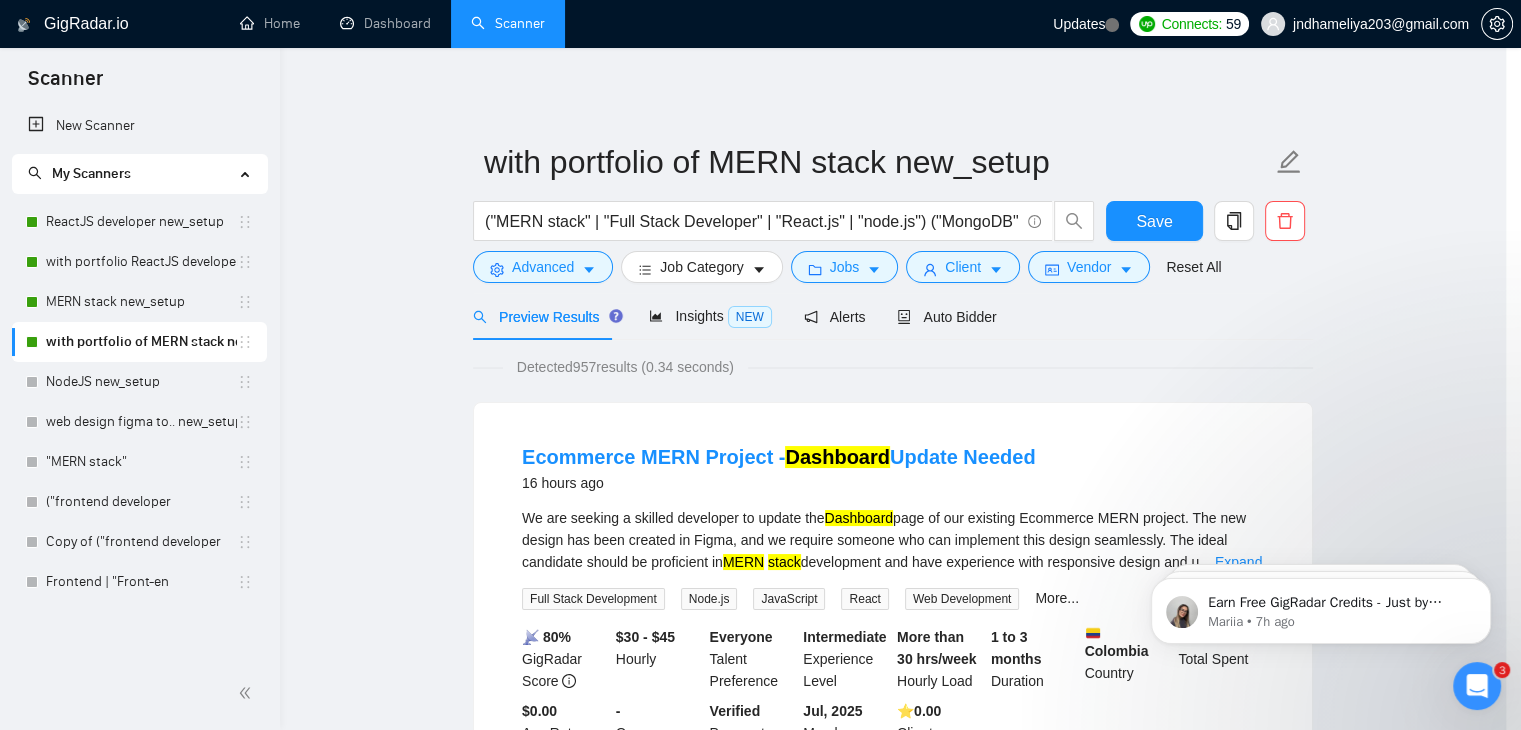 scroll, scrollTop: 52, scrollLeft: 0, axis: vertical 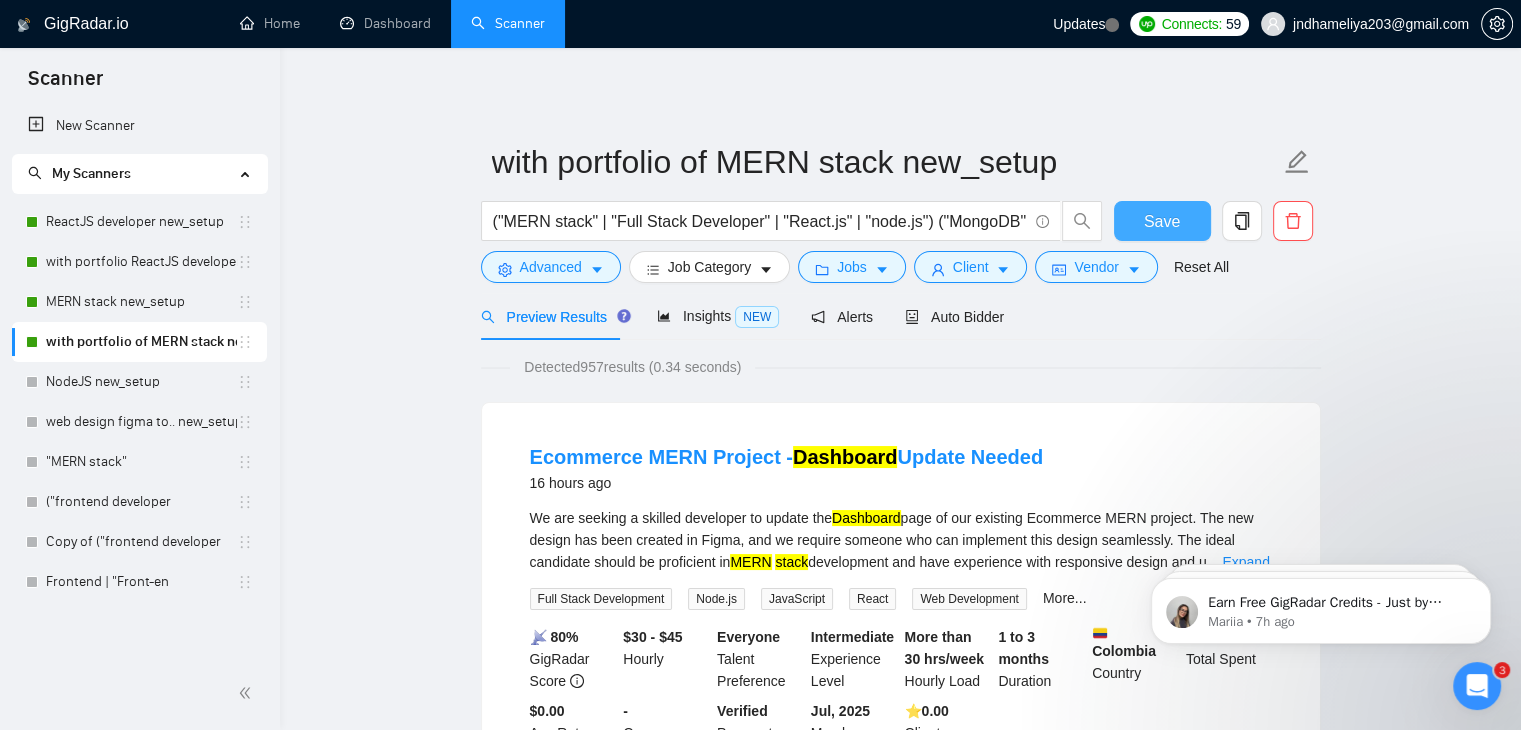 click on "Save" at bounding box center (1162, 221) 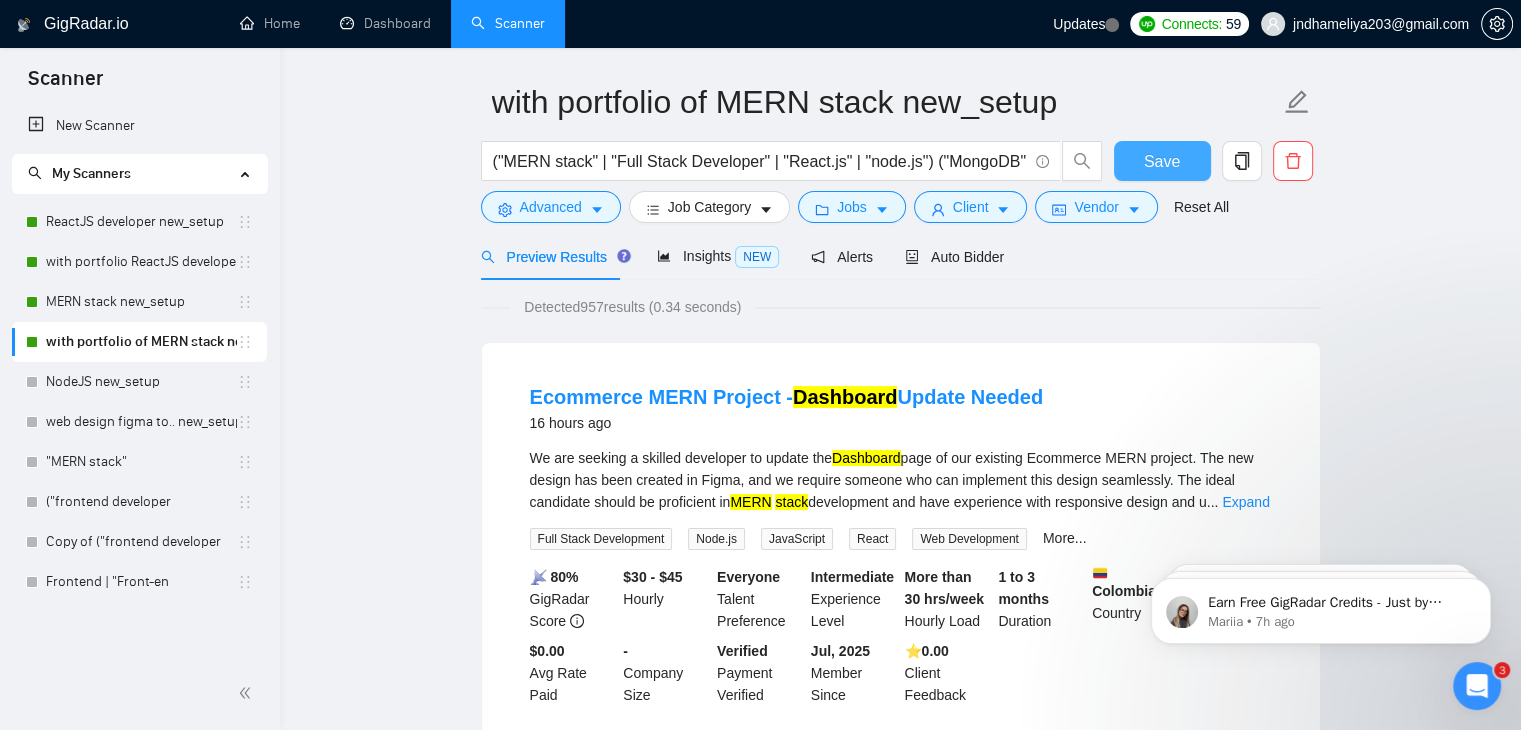 scroll, scrollTop: 151, scrollLeft: 0, axis: vertical 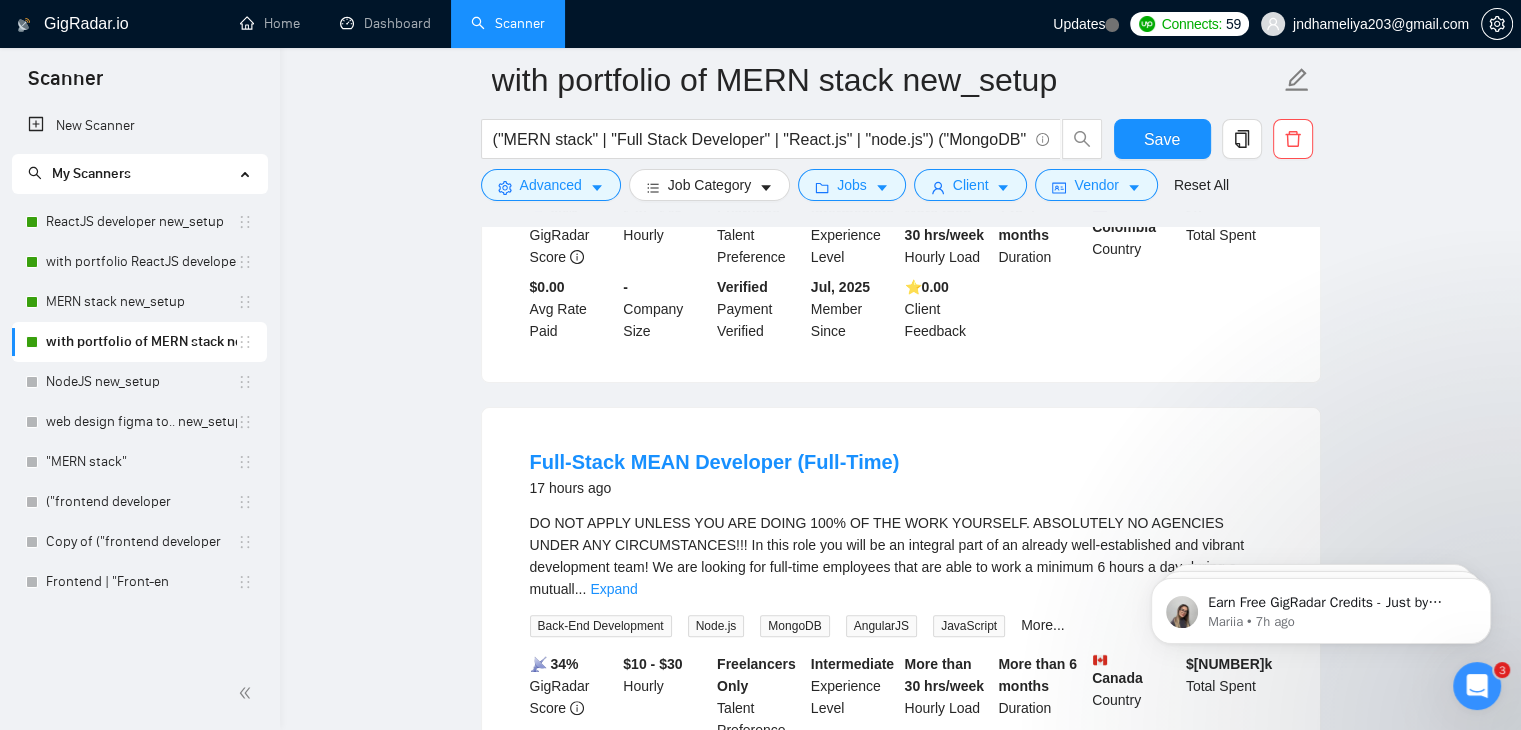 click on "GigRadar.io Home Dashboard Scanner Updates Connects: 59 jndhameliya203@gmail.com with portfolio of MERN stack new_setup ("MERN stack" | "Full Stack Developer" | "React.js" | "node.js") ("MongoDB" | "Express.js") ("dashboard" | "web application" | "admin panel" | "API integration") Save Advanced Job Category Jobs Client Vendor Reset All Preview Results Insights NEW Alerts Auto Bidder Detected 957 results (0.34 seconds) Ecommerce MERN Project - Dashboard Update Needed 16 hours ago We are seeking a skilled developer to update the Dashboard page of our existing Ecommerce MERN project. The new design has been created in Figma, and we require someone who can implement this design seamlessly. The ideal candidate should be proficient in MERN stack development and have experience with responsive design and u ... Expand Full Stack Development Node.js JavaScript React Web Development More... 📡 80% GigRadar Score $30 - $45 Hourly Everyone" at bounding box center (900, 2133) 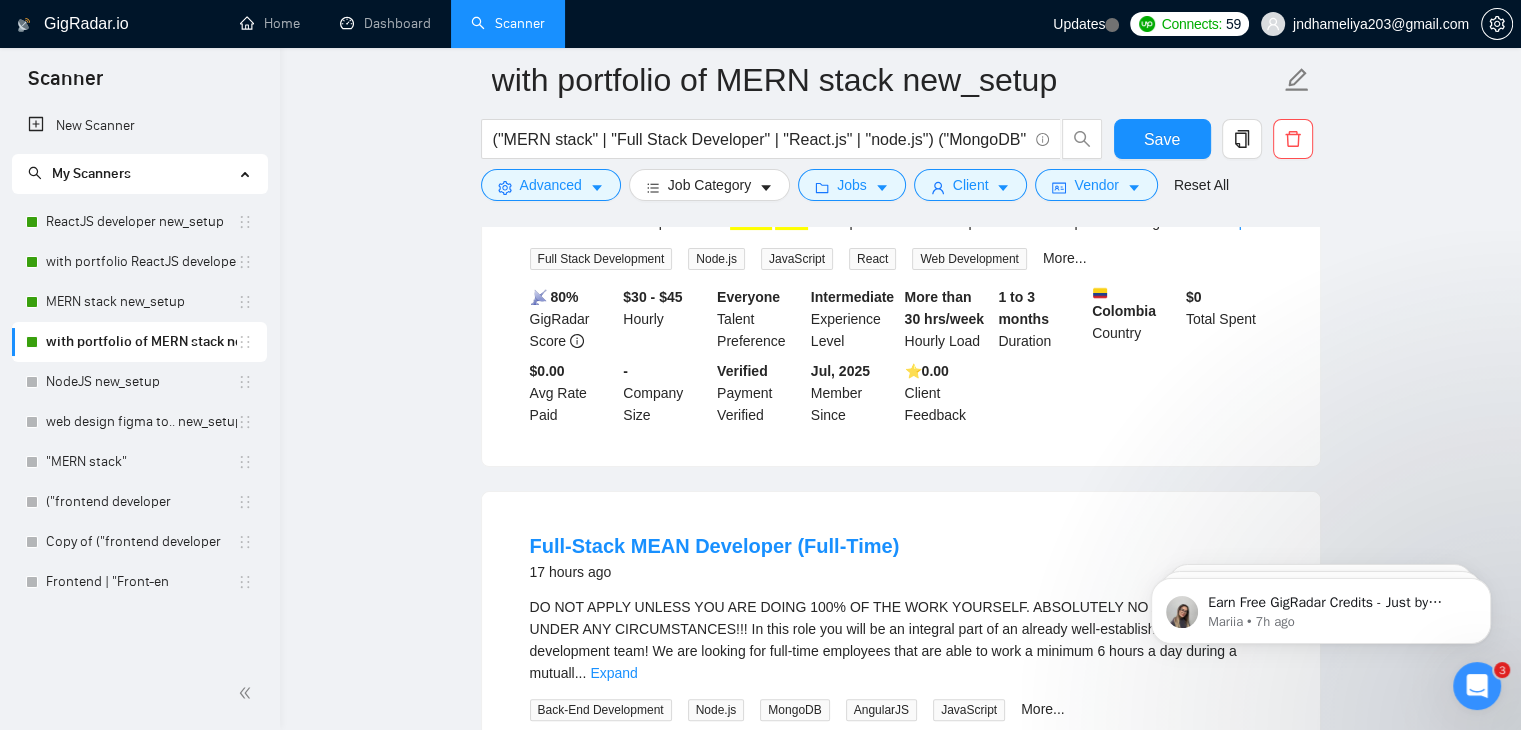 scroll, scrollTop: 356, scrollLeft: 0, axis: vertical 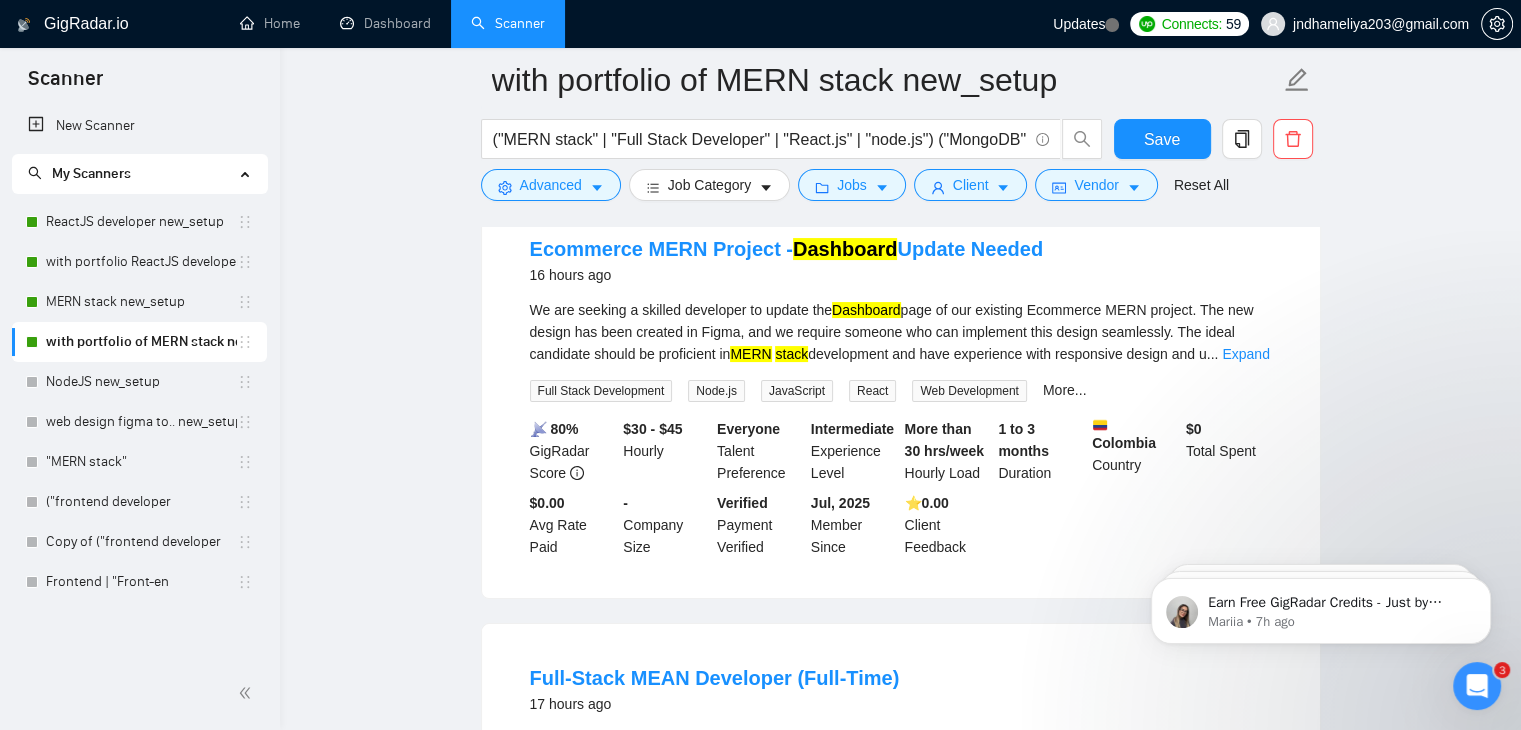 click on "( seconds) Ecommerce MERN Project - Dashboard Update Needed 16 hours ago We are seeking a skilled developer to update the Dashboard page of our existing Ecommerce MERN project. The new design has been created in Figma, and we require someone who can implement this design seamlessly. The ideal candidate should be proficient in MERN stack development and have experience with responsive design and u ... Expand Full Stack Development Node.js JavaScript React Web Development More... 📡 80% GigRadar Score $30 - $45 Hourly Everyone Talent Preference Intermediate Experience Level More than 30 hrs/week Hourly Load 1 to 3 months Duration [COUNTRY] $ 0 $0.00" at bounding box center (900, 2312) 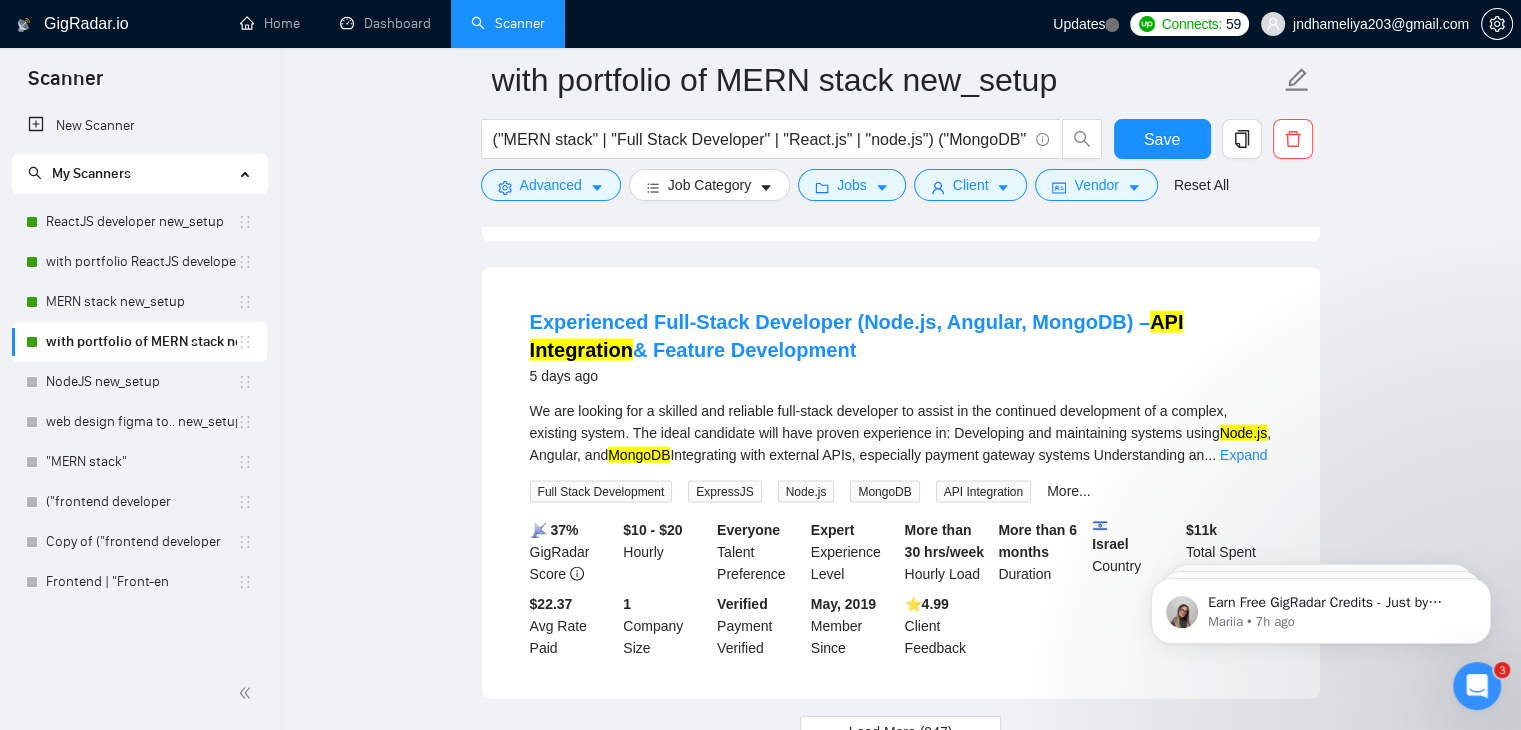 scroll, scrollTop: 4243, scrollLeft: 0, axis: vertical 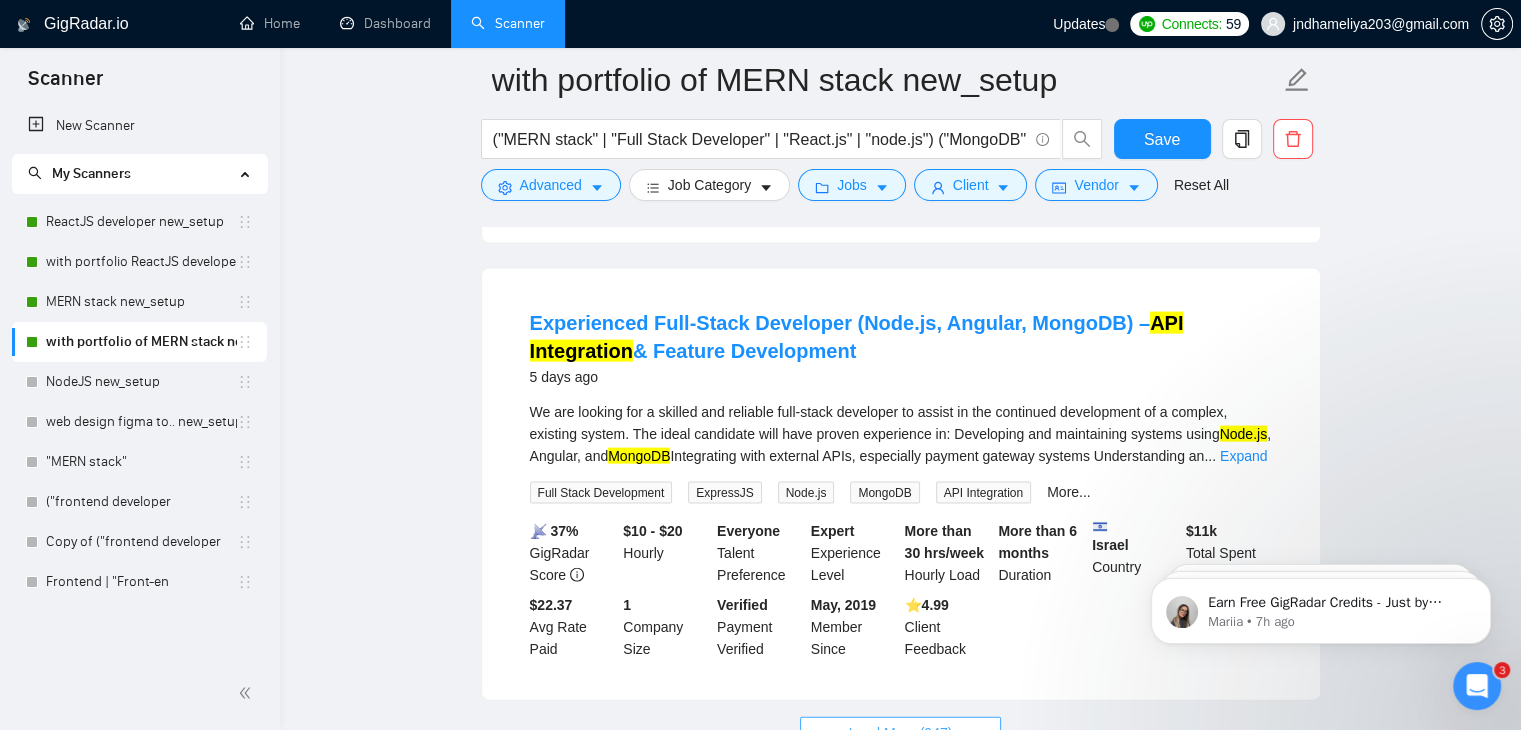 click on "Load More (947)" at bounding box center [901, 733] 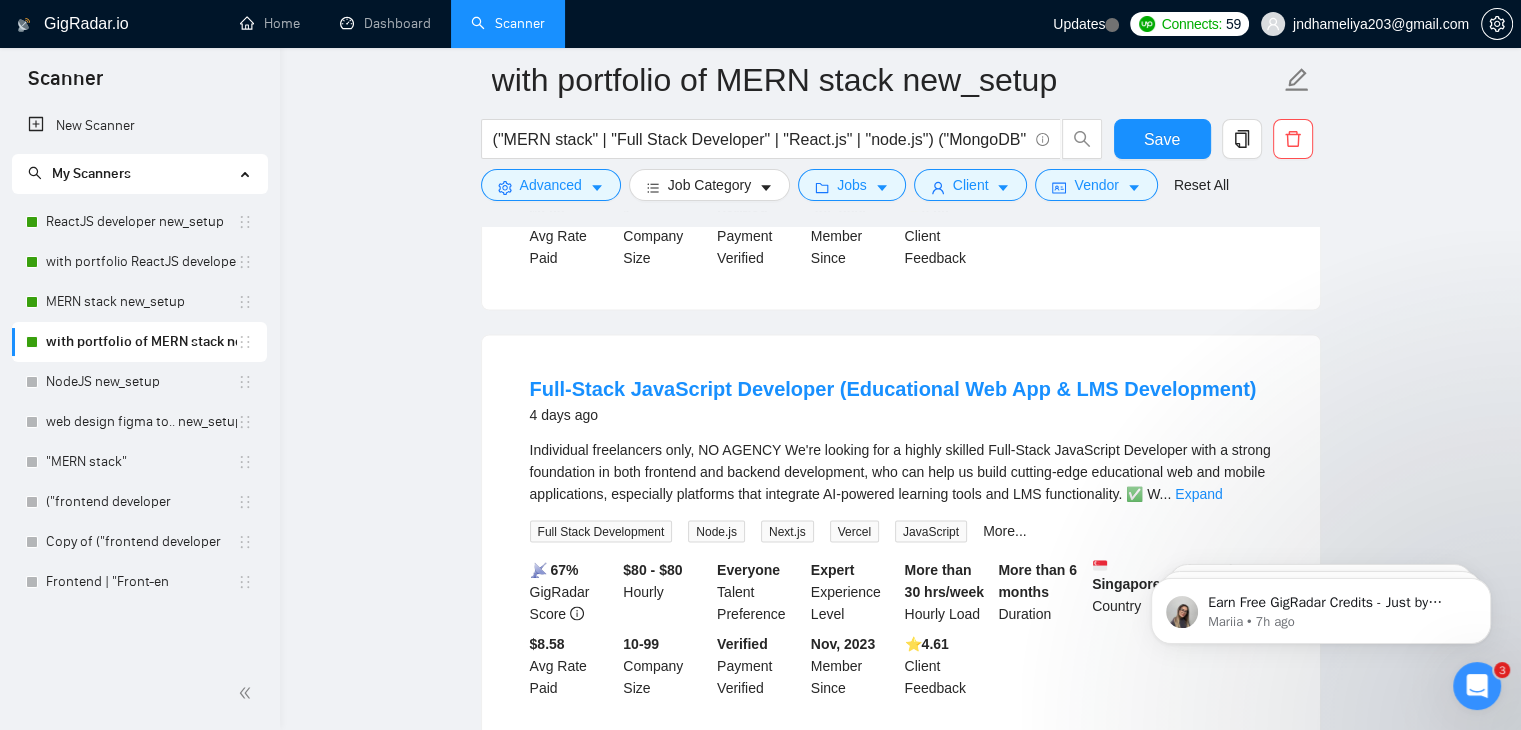 scroll, scrollTop: 3243, scrollLeft: 0, axis: vertical 